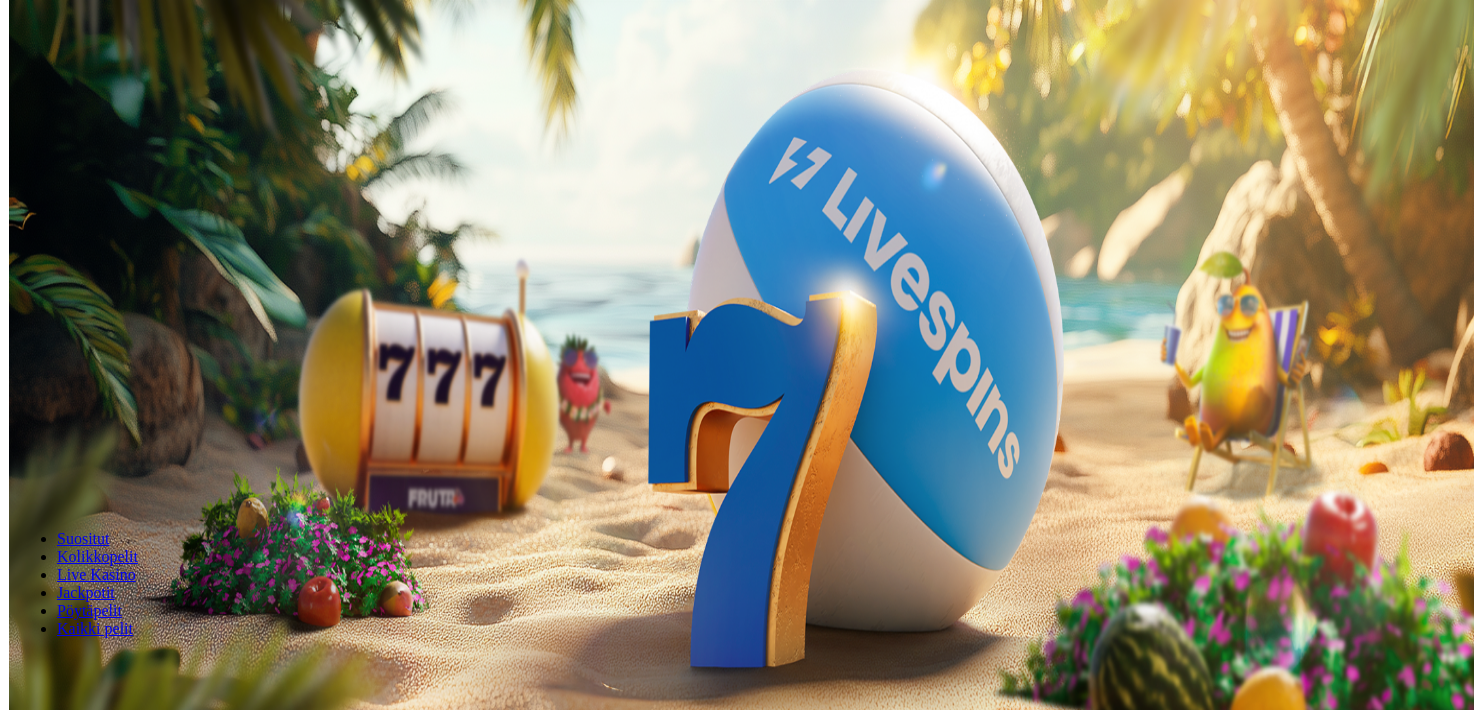 scroll, scrollTop: 0, scrollLeft: 0, axis: both 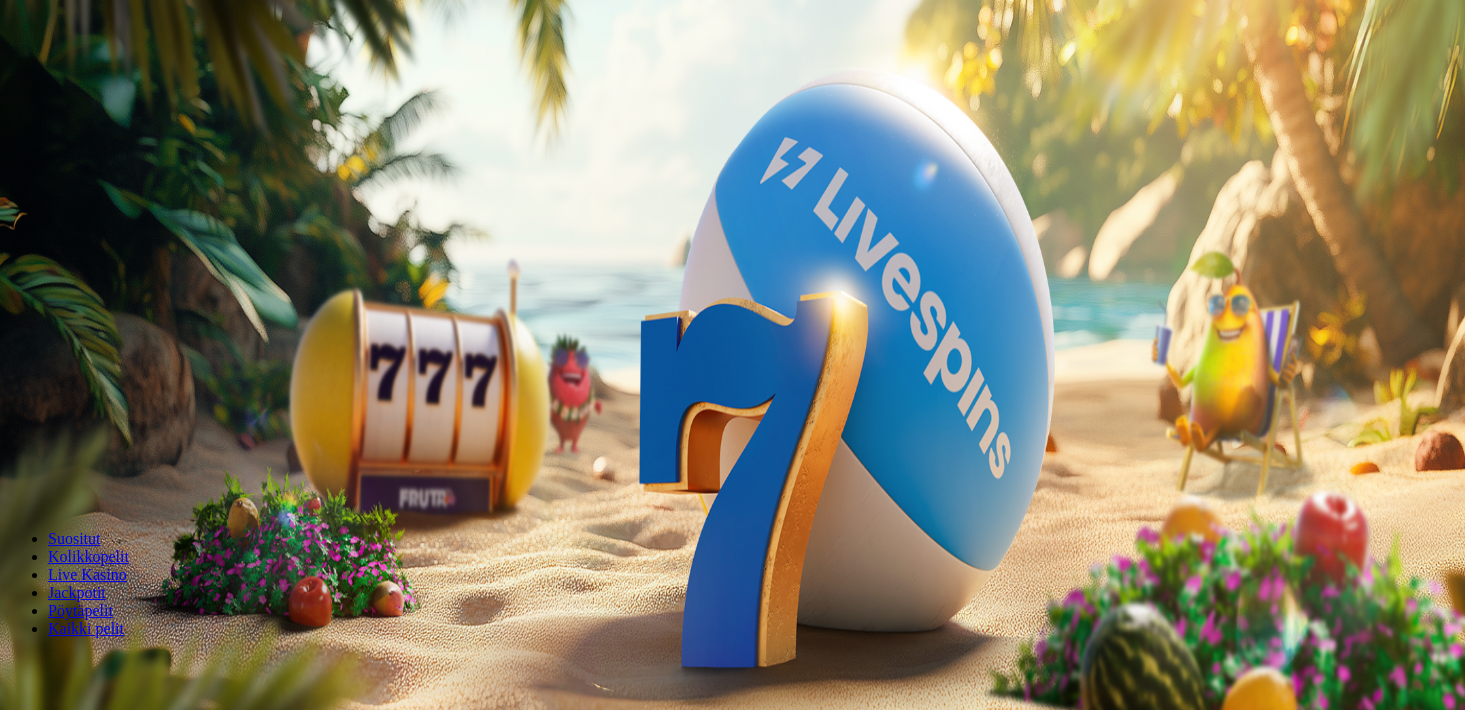 click on "Ymmärrän" at bounding box center [151, 5157] 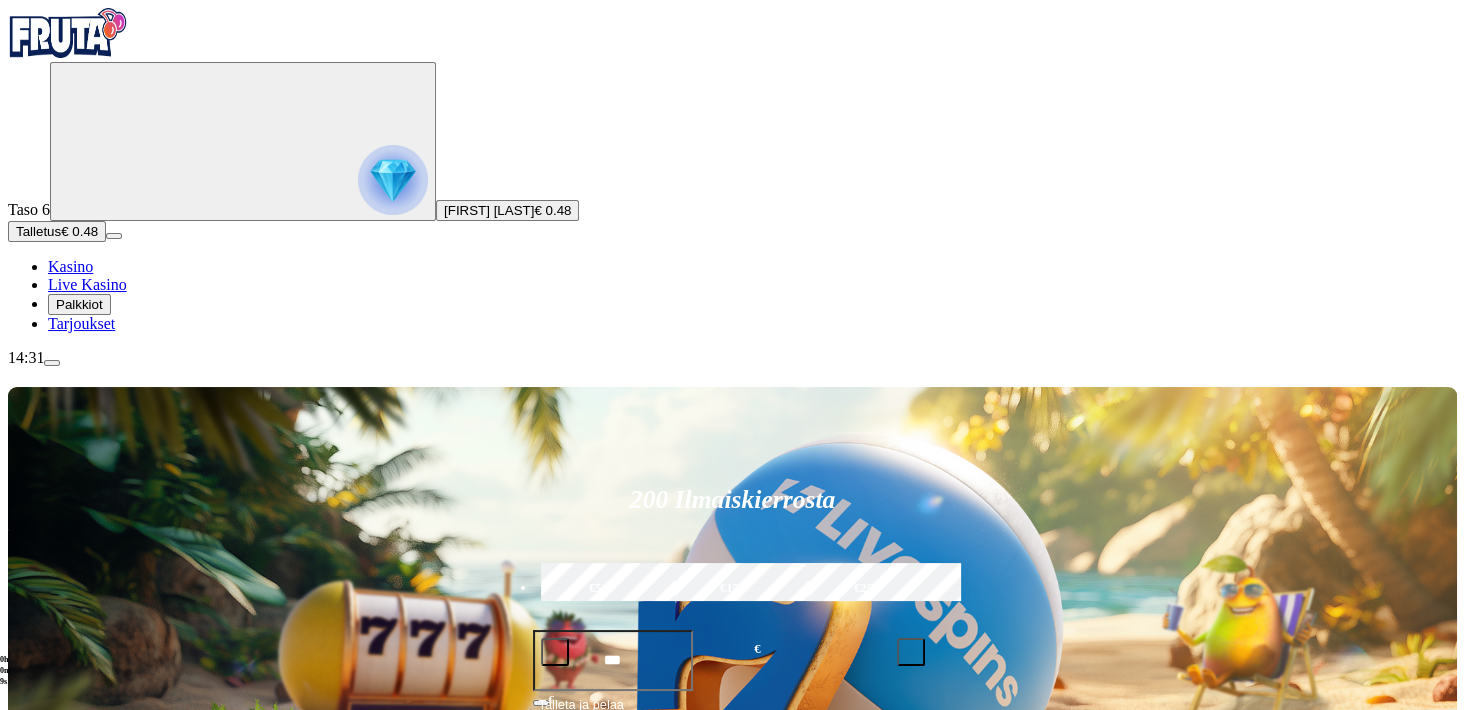 click on "Palkkiot" at bounding box center [79, 304] 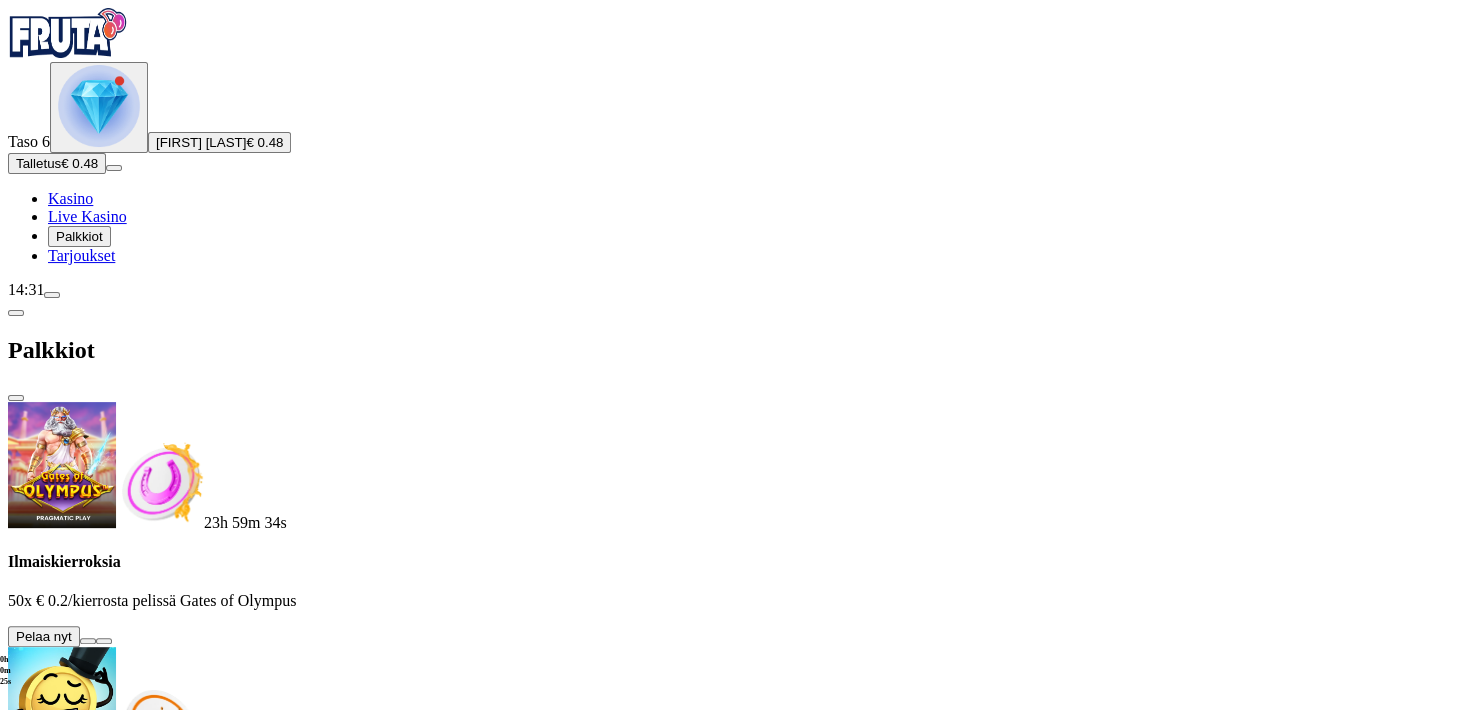 scroll, scrollTop: 1095, scrollLeft: 0, axis: vertical 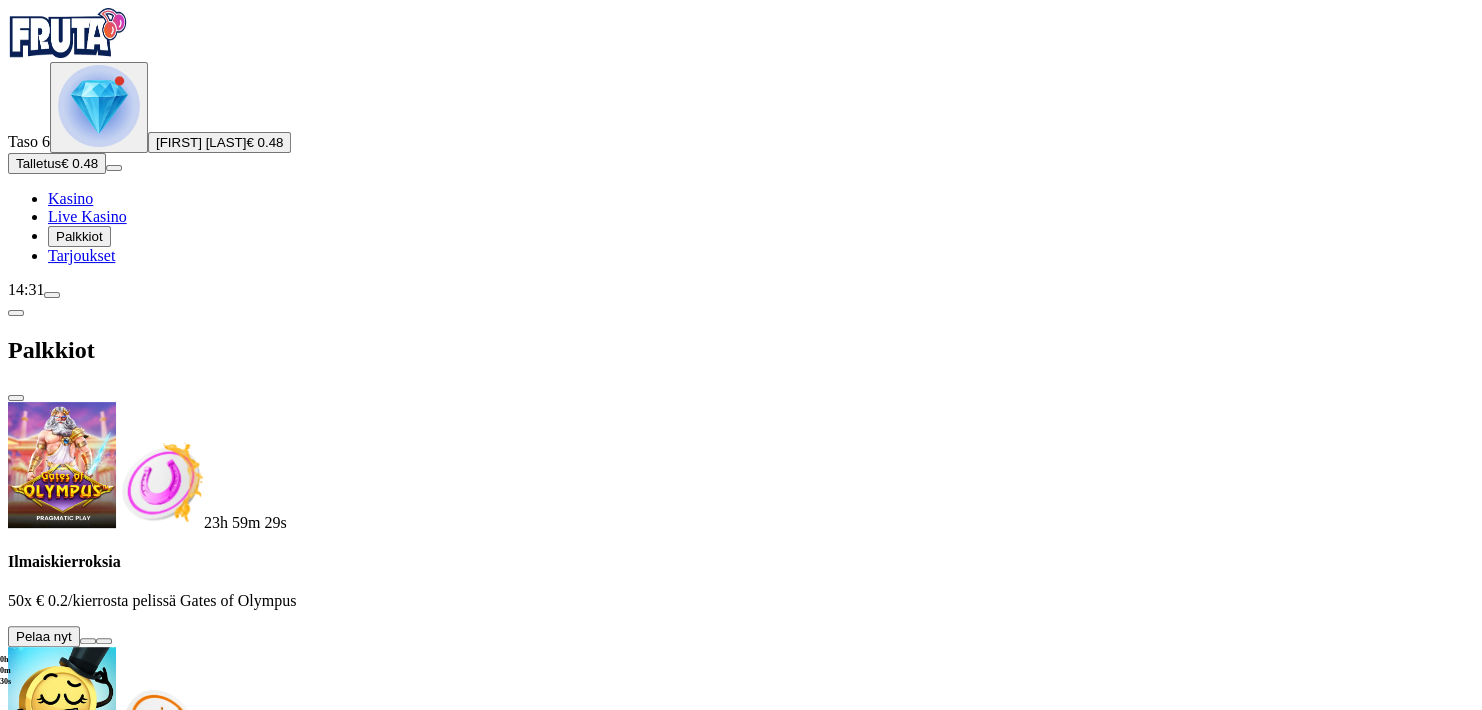 click at bounding box center [112, 2733] 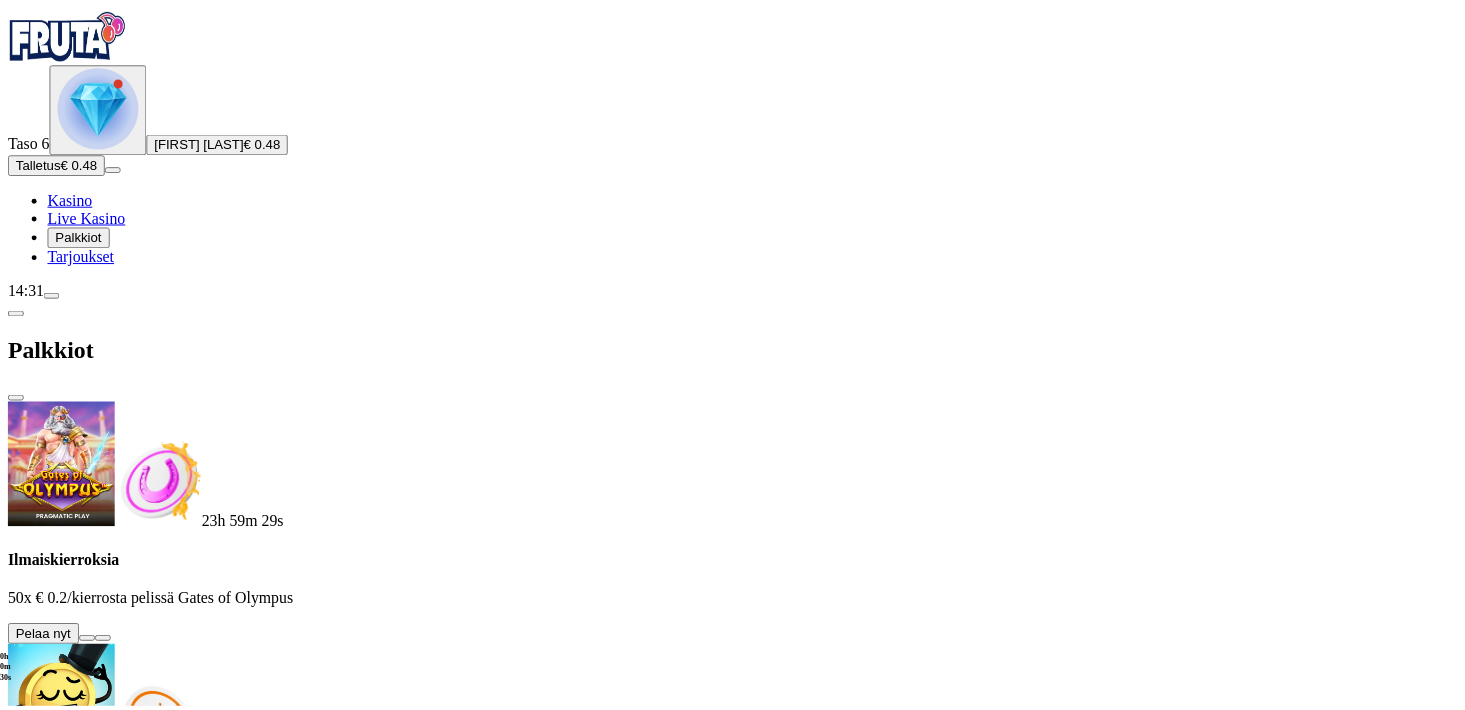 scroll, scrollTop: 0, scrollLeft: 0, axis: both 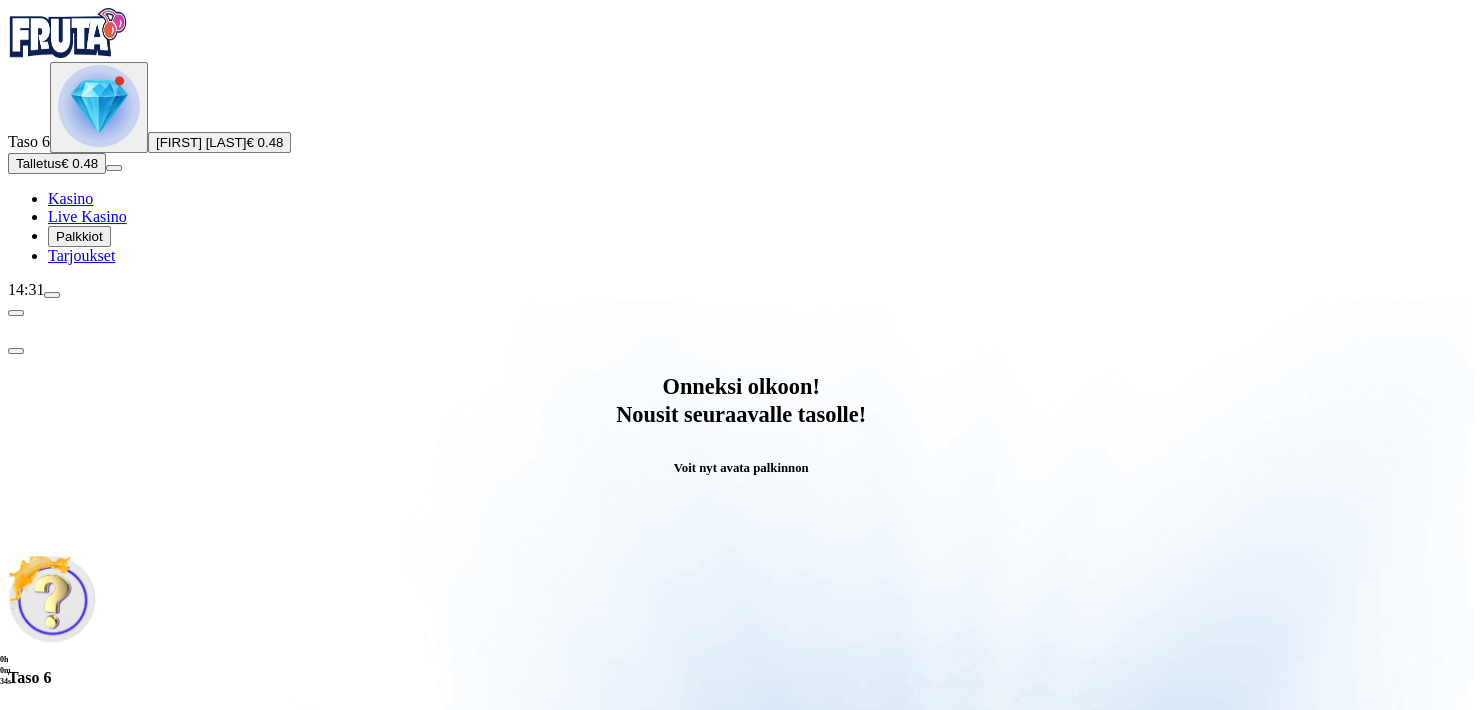 click on "Avaa palkinto" at bounding box center [741, 795] 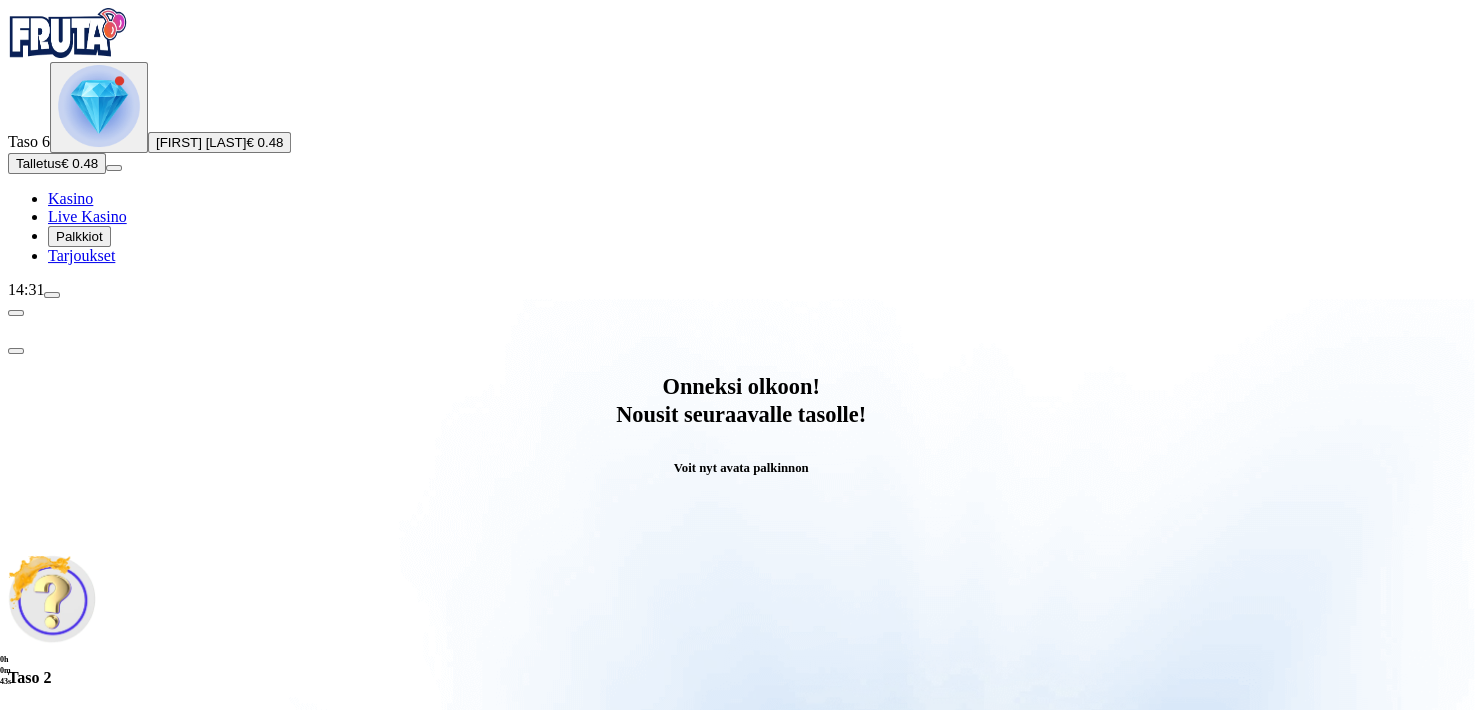 click on "Säästä myöhemmäksi" at bounding box center (740, 1041) 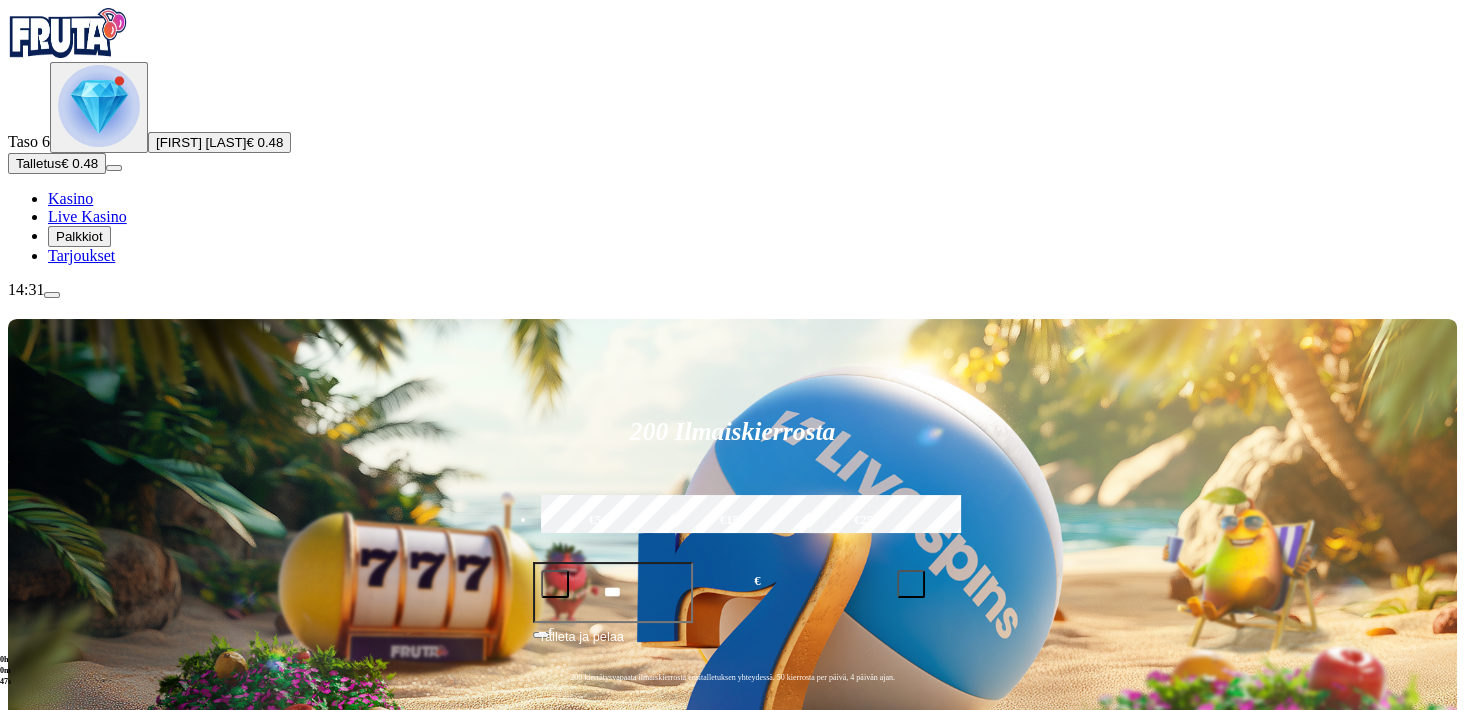 click on "Talletus" at bounding box center (38, 163) 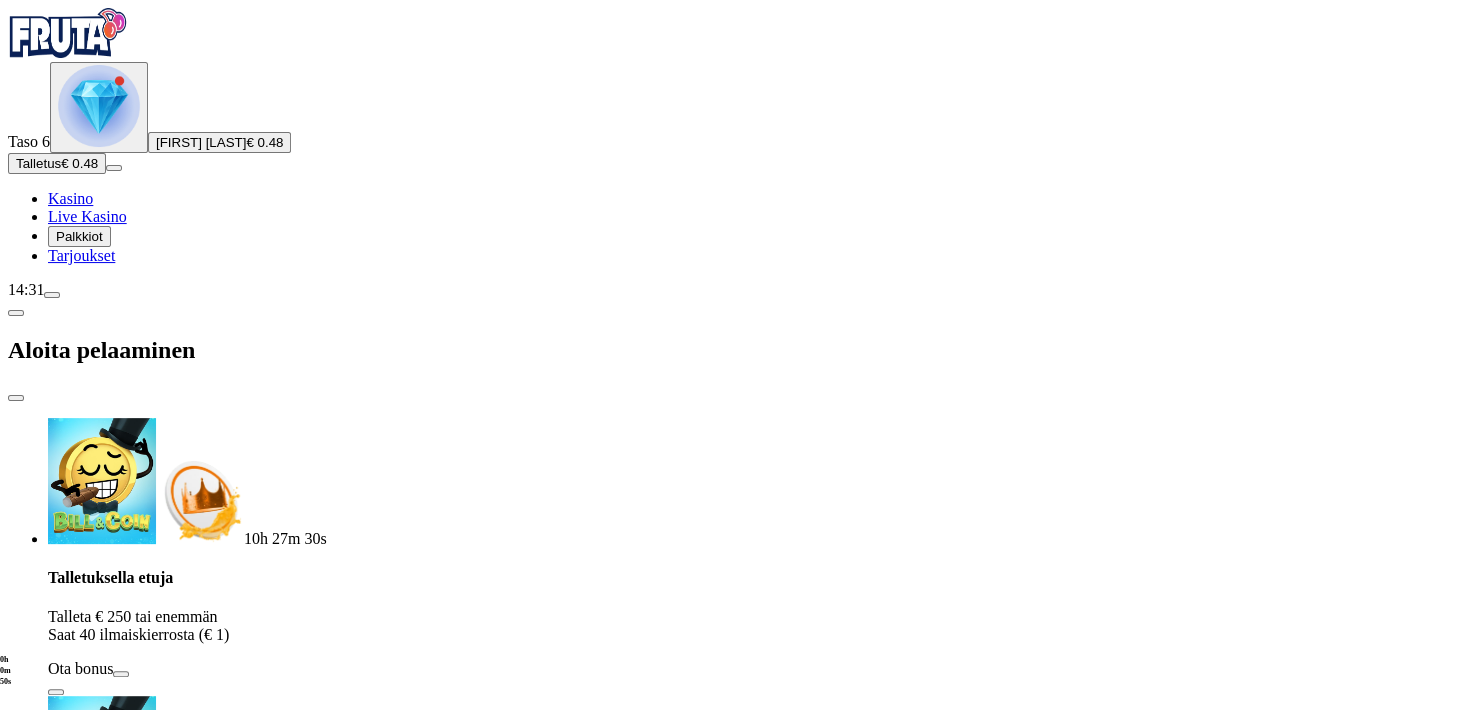 click on "€50" at bounding box center [283, 1692] 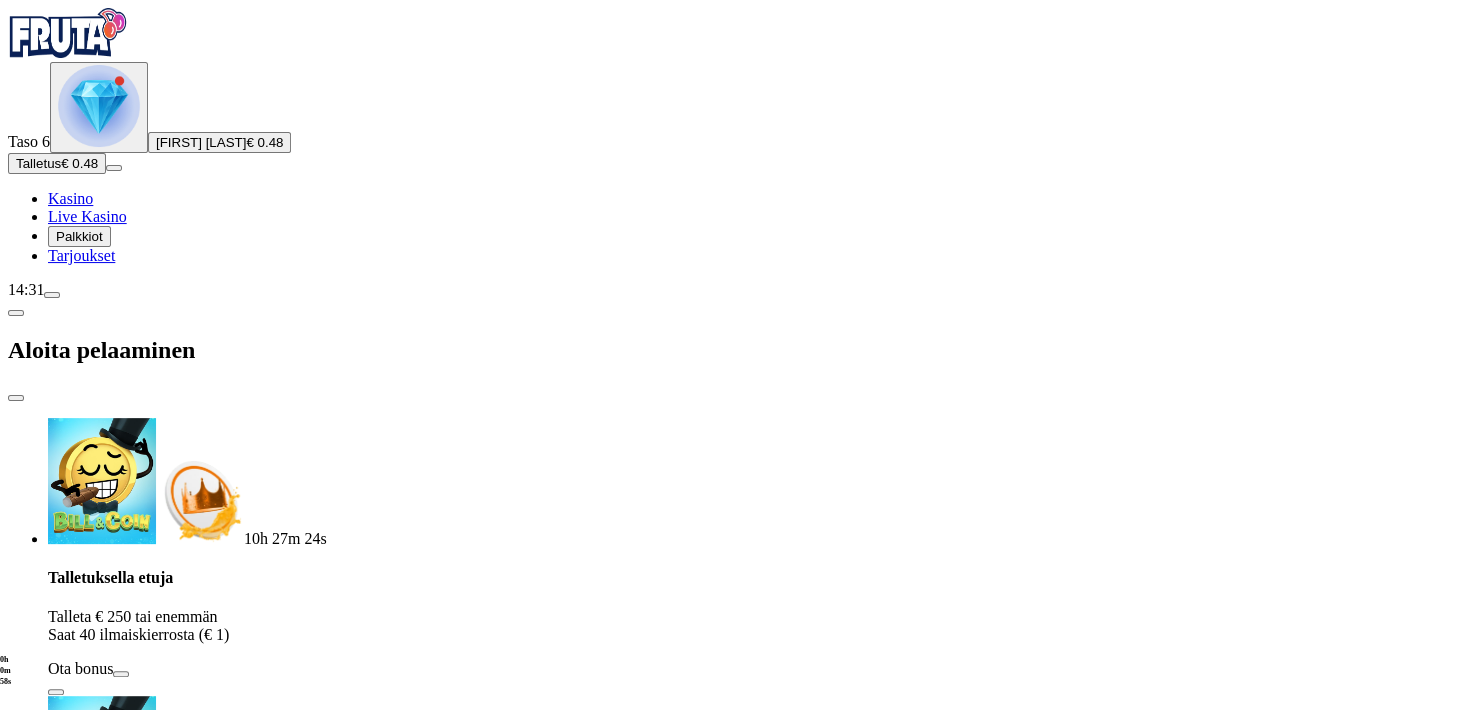 click on "TALLETA JA PELAA" at bounding box center (71, 1845) 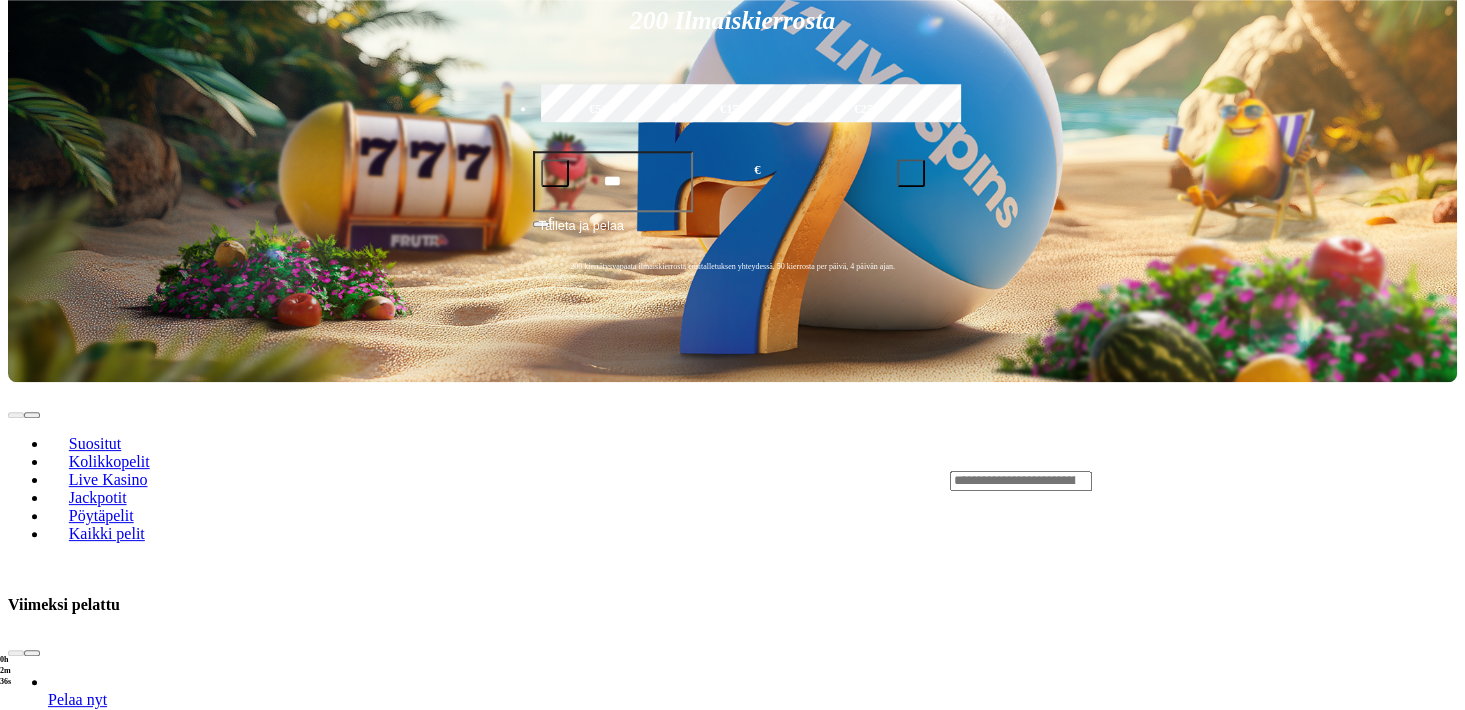scroll, scrollTop: 440, scrollLeft: 0, axis: vertical 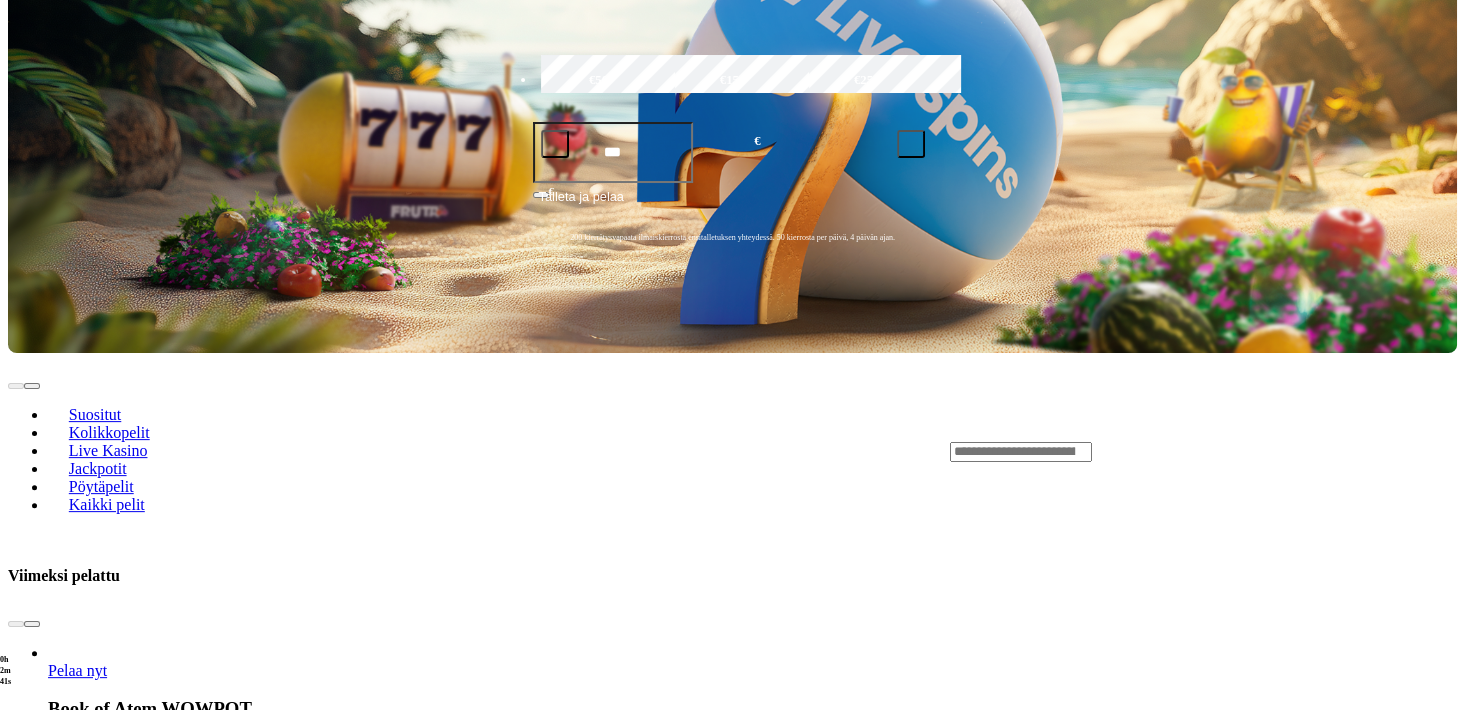 click at bounding box center (32, 624) 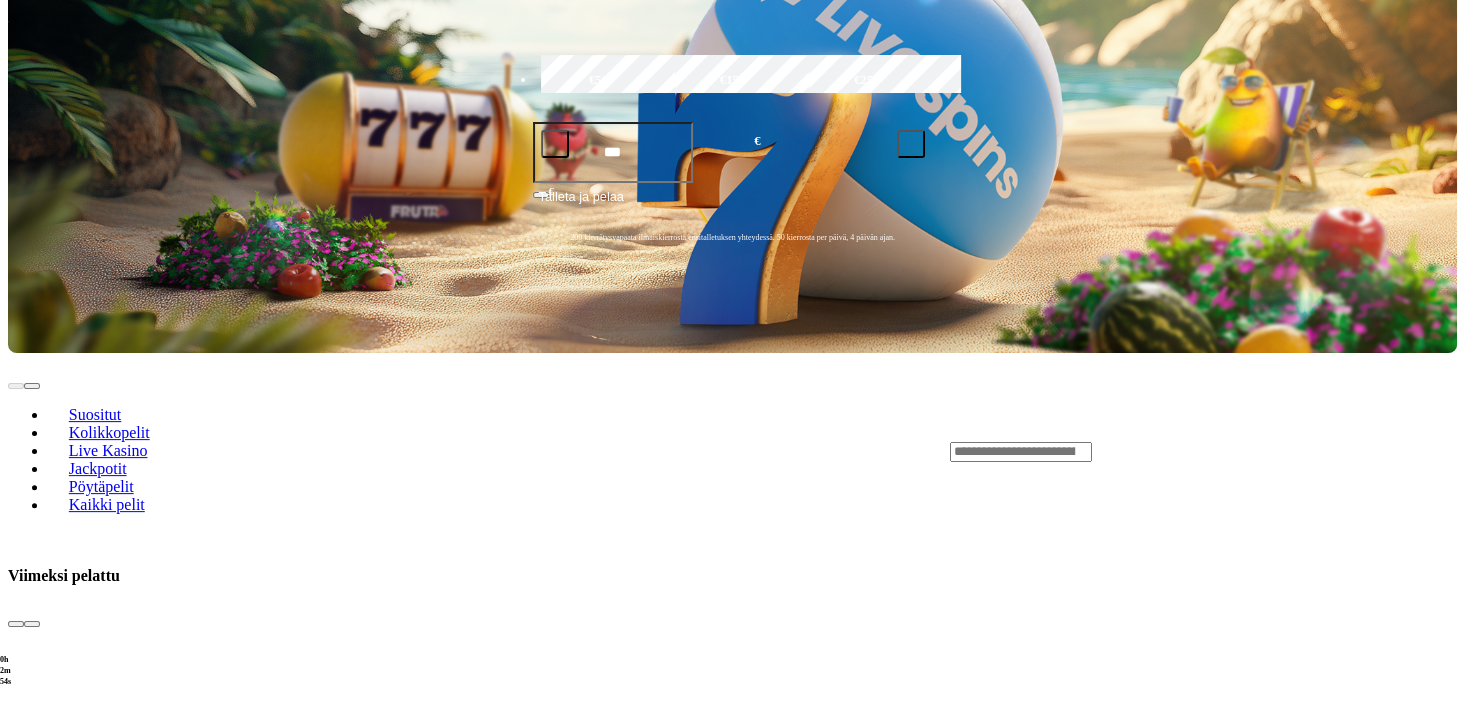 click on "Pelaa nyt" at bounding box center [-854, 1147] 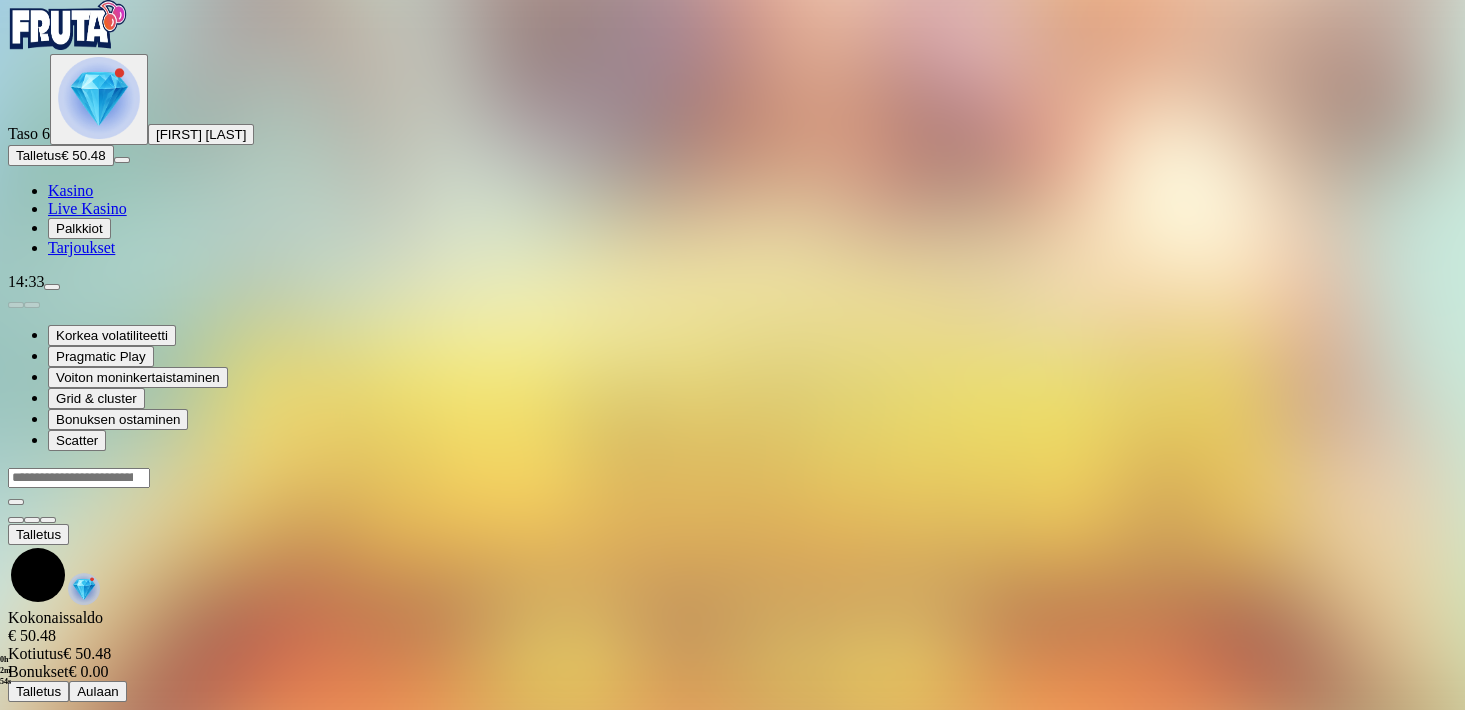 scroll, scrollTop: 0, scrollLeft: 0, axis: both 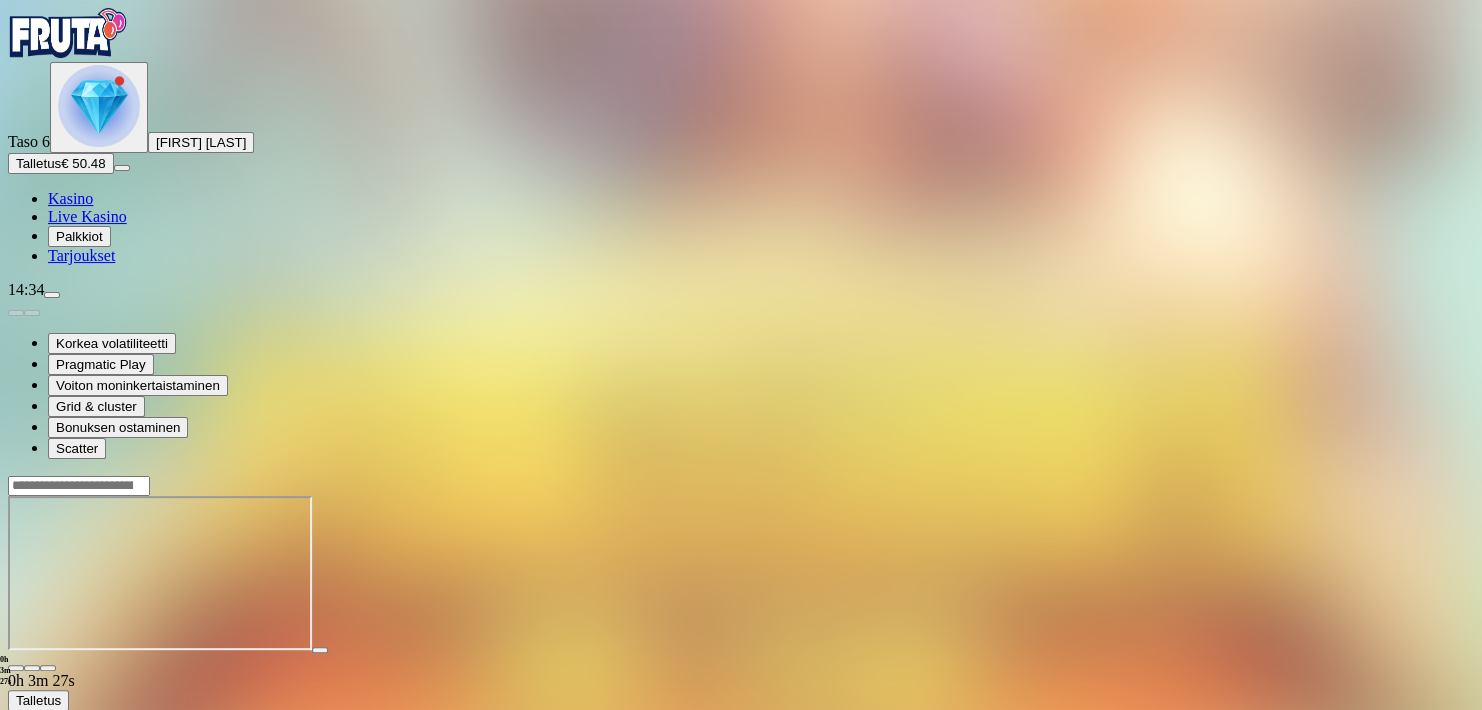 drag, startPoint x: 1415, startPoint y: 344, endPoint x: 1376, endPoint y: 350, distance: 39.45884 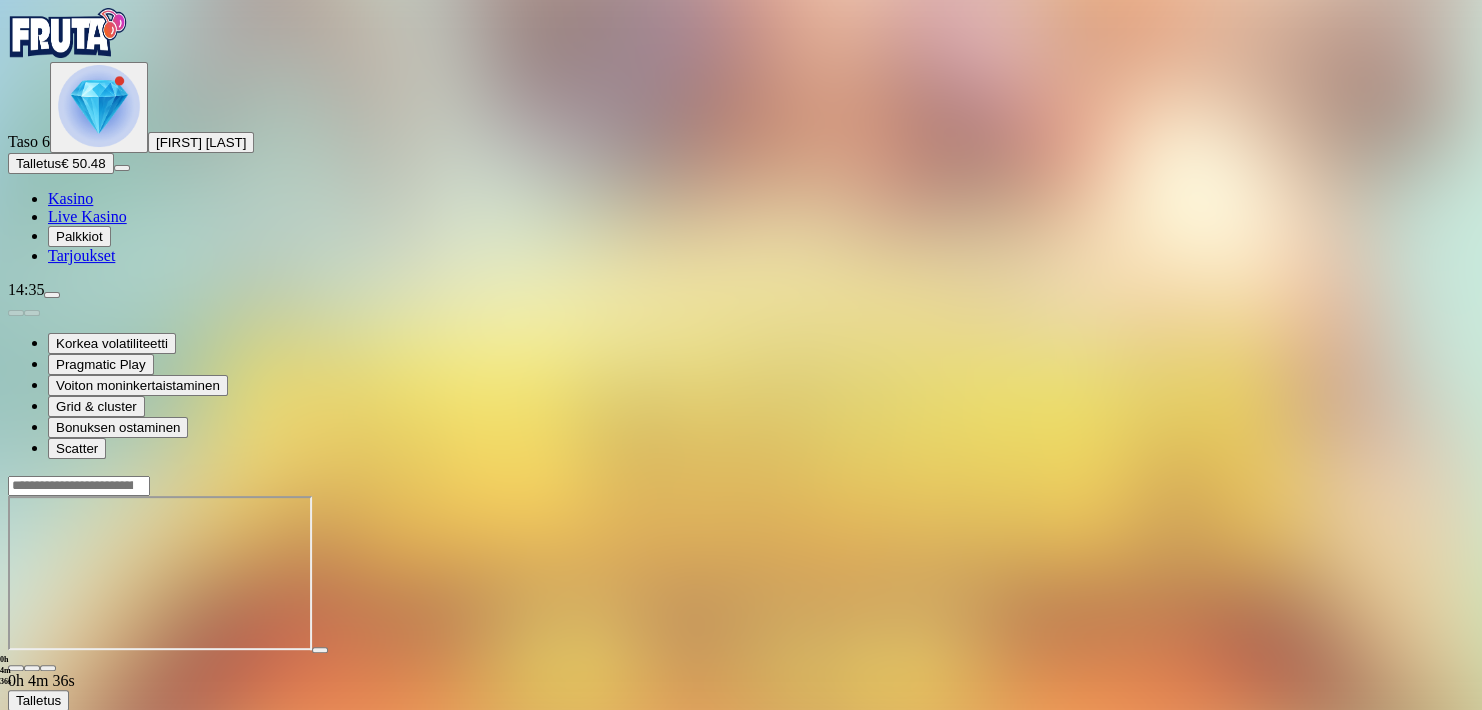 click at bounding box center (16, 668) 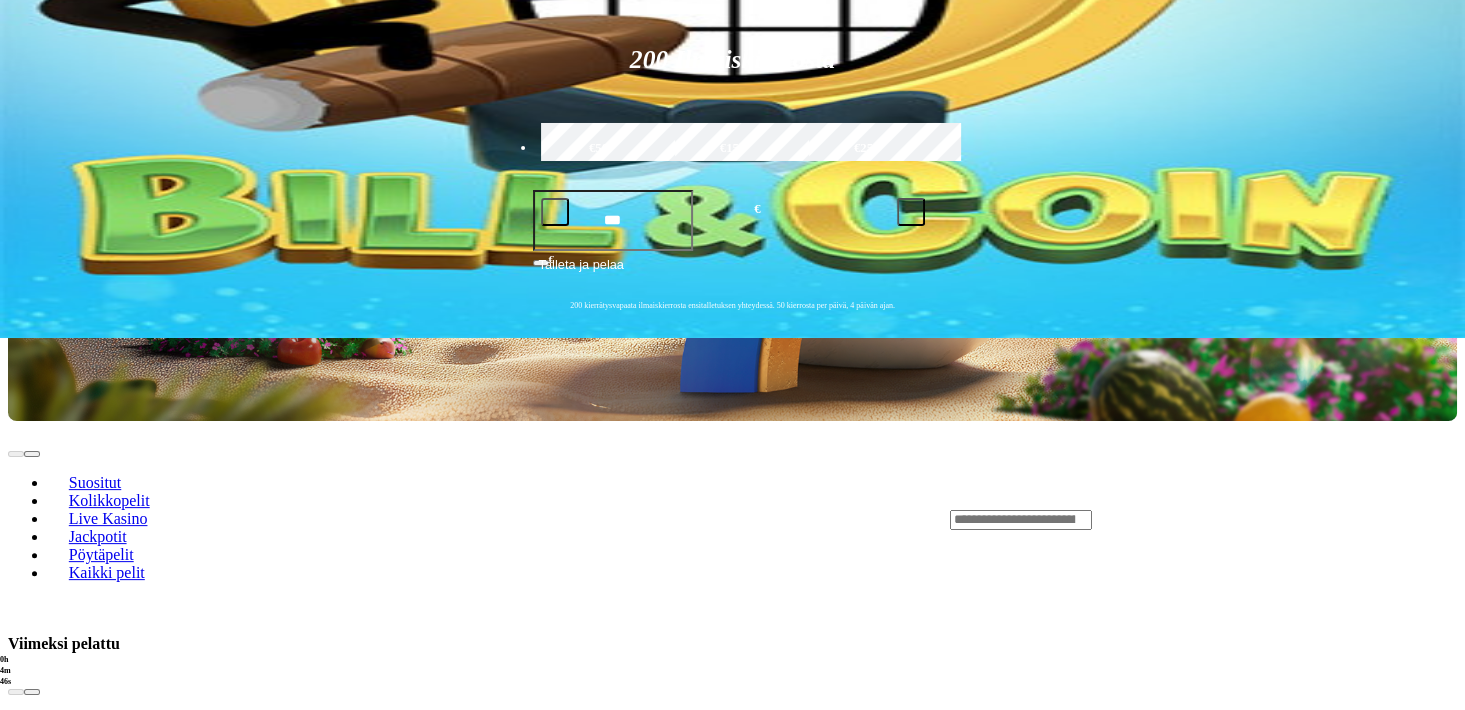 scroll, scrollTop: 352, scrollLeft: 0, axis: vertical 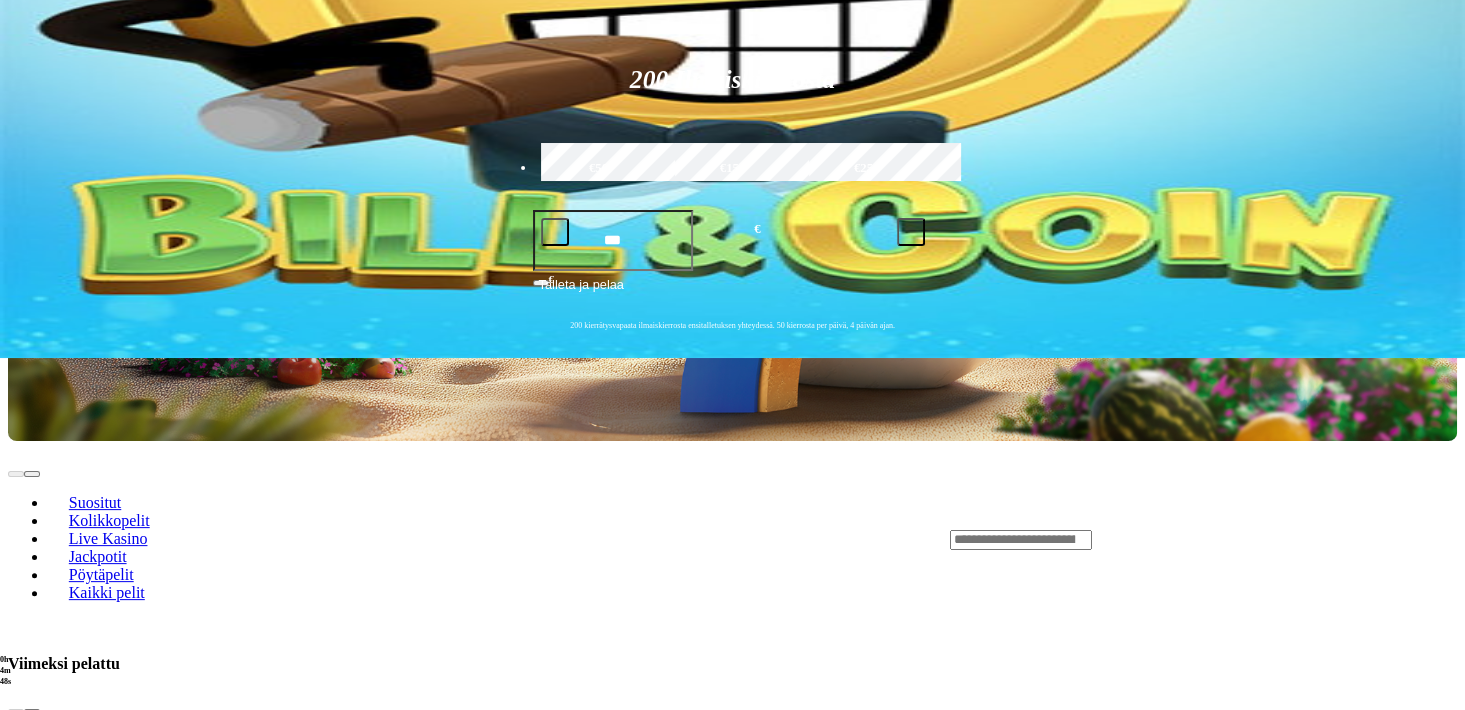 click at bounding box center (1021, 540) 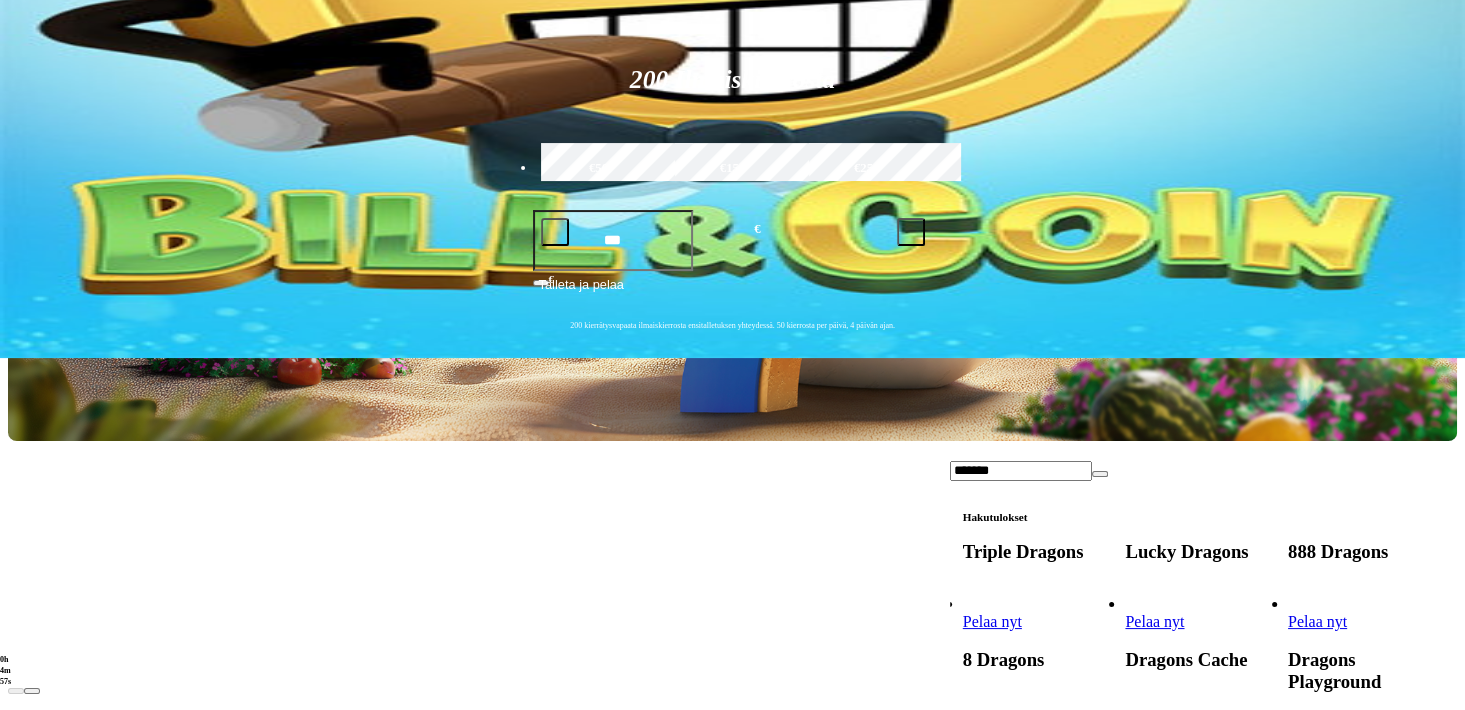 scroll, scrollTop: 219, scrollLeft: 0, axis: vertical 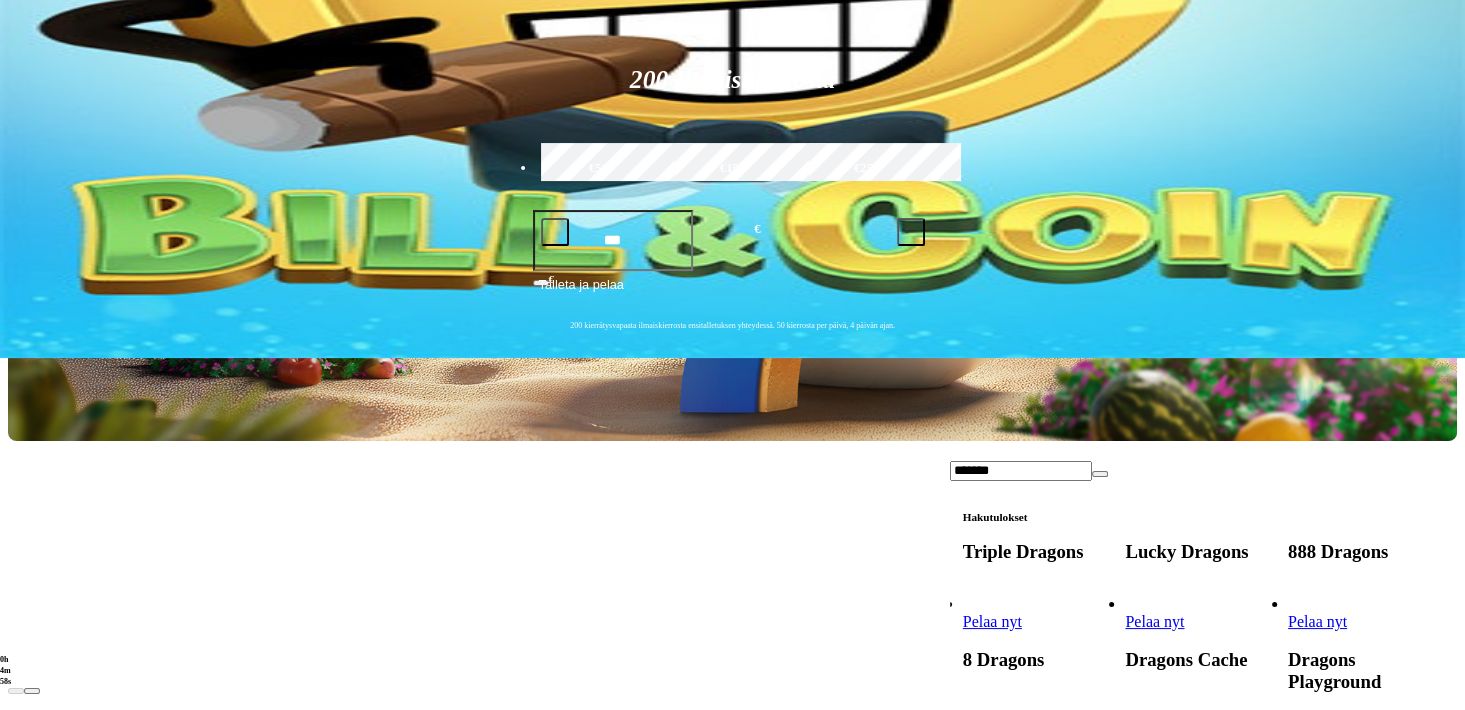 type on "*******" 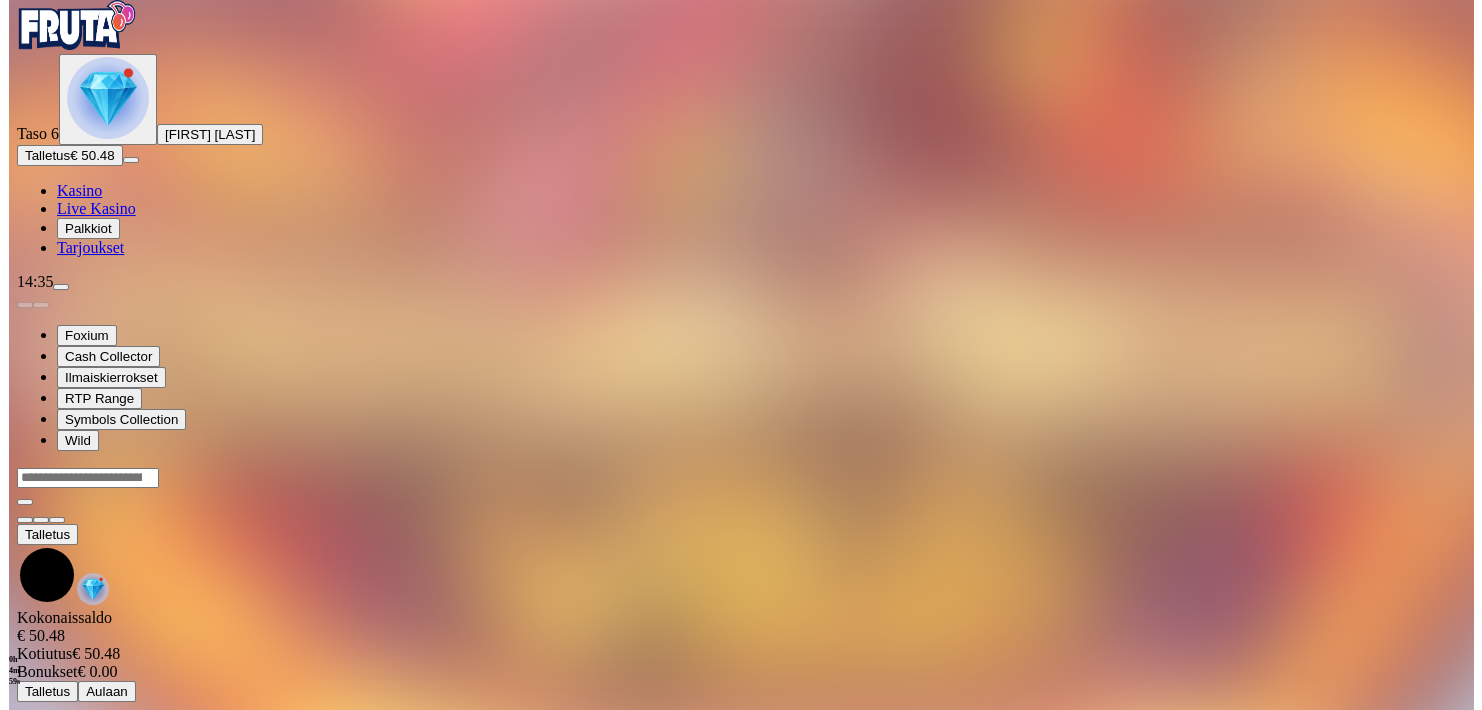 scroll, scrollTop: 0, scrollLeft: 0, axis: both 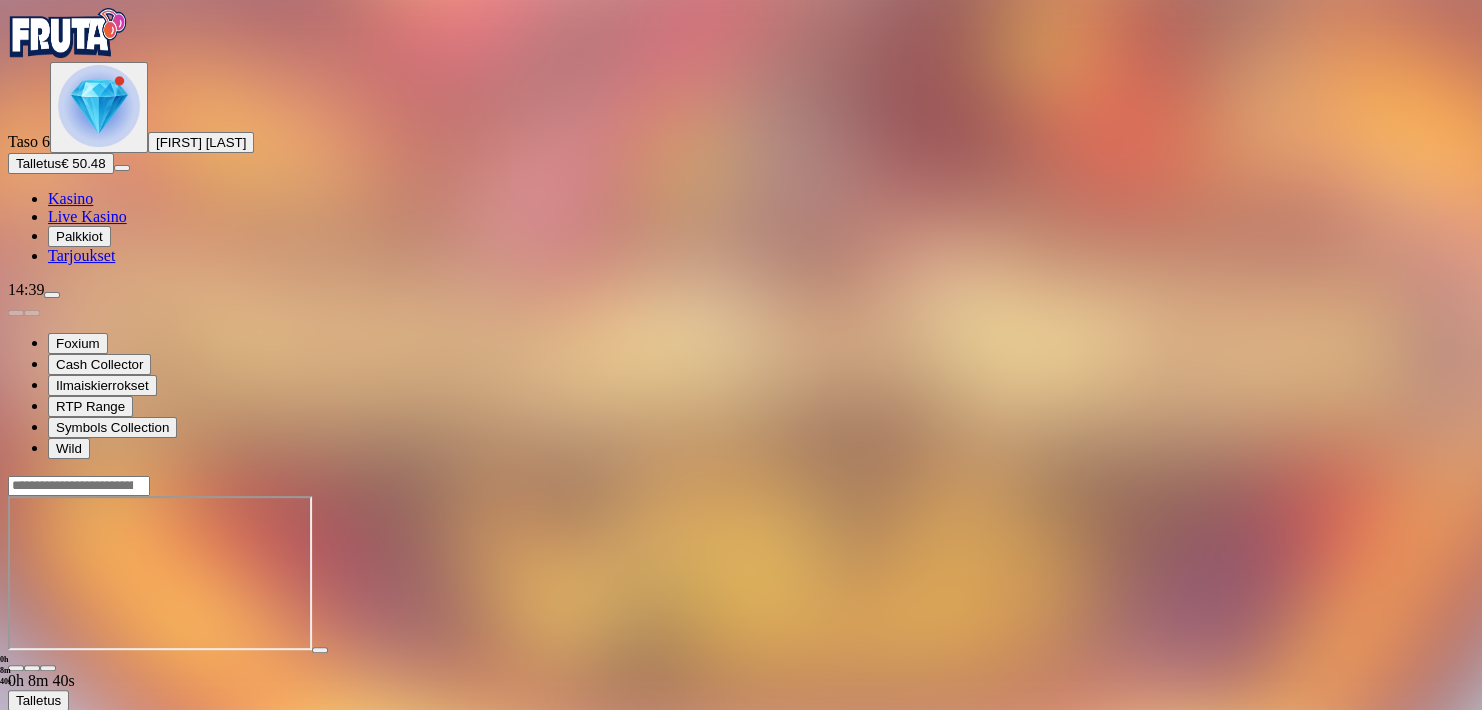 drag, startPoint x: 1340, startPoint y: 190, endPoint x: 1326, endPoint y: 230, distance: 42.379242 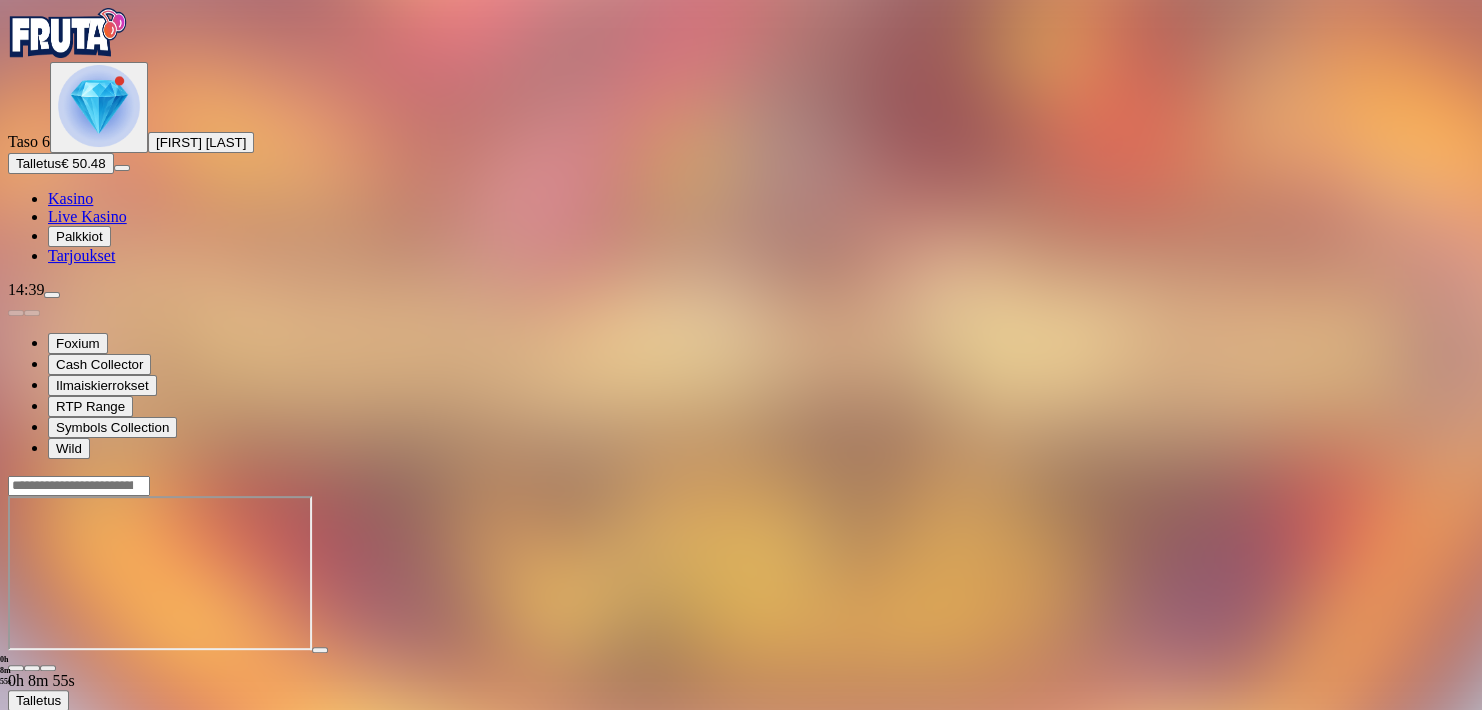 click at bounding box center (52, 295) 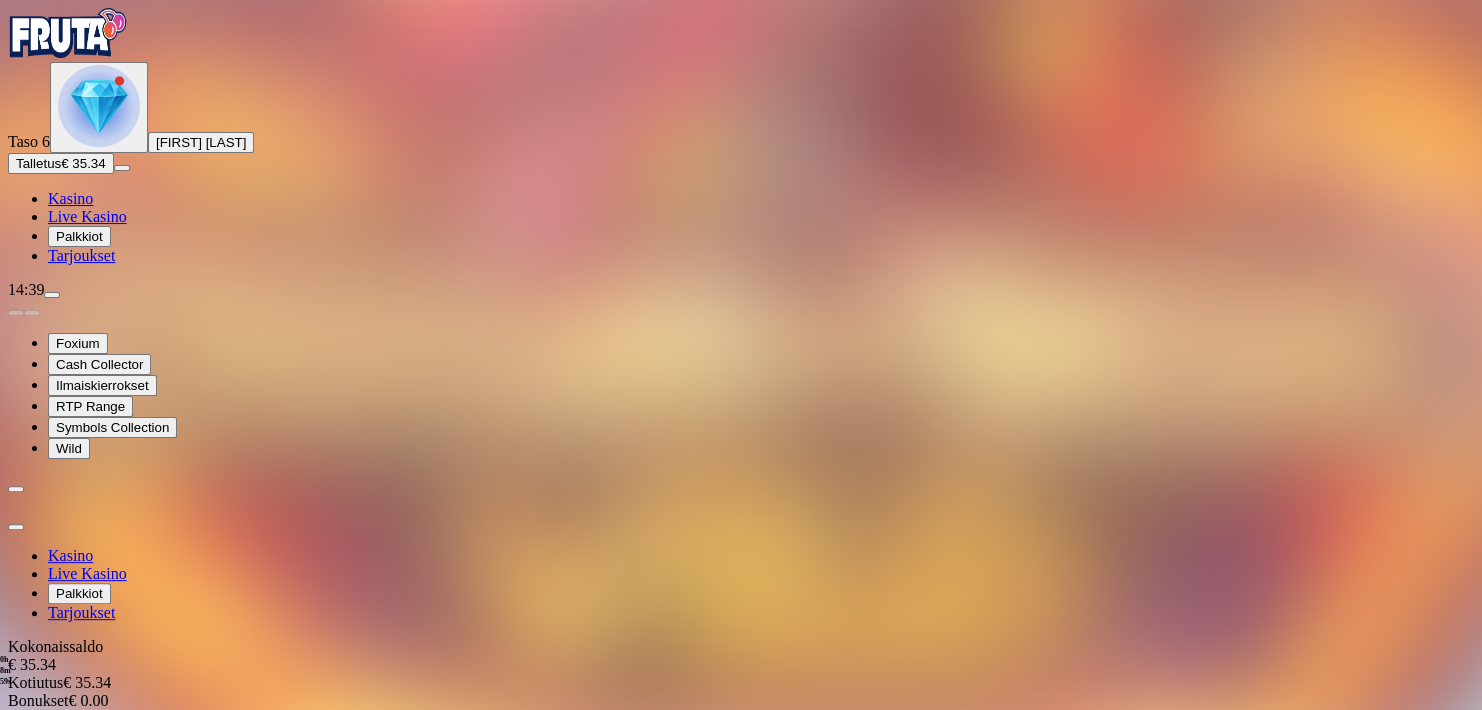 click at bounding box center [16, 527] 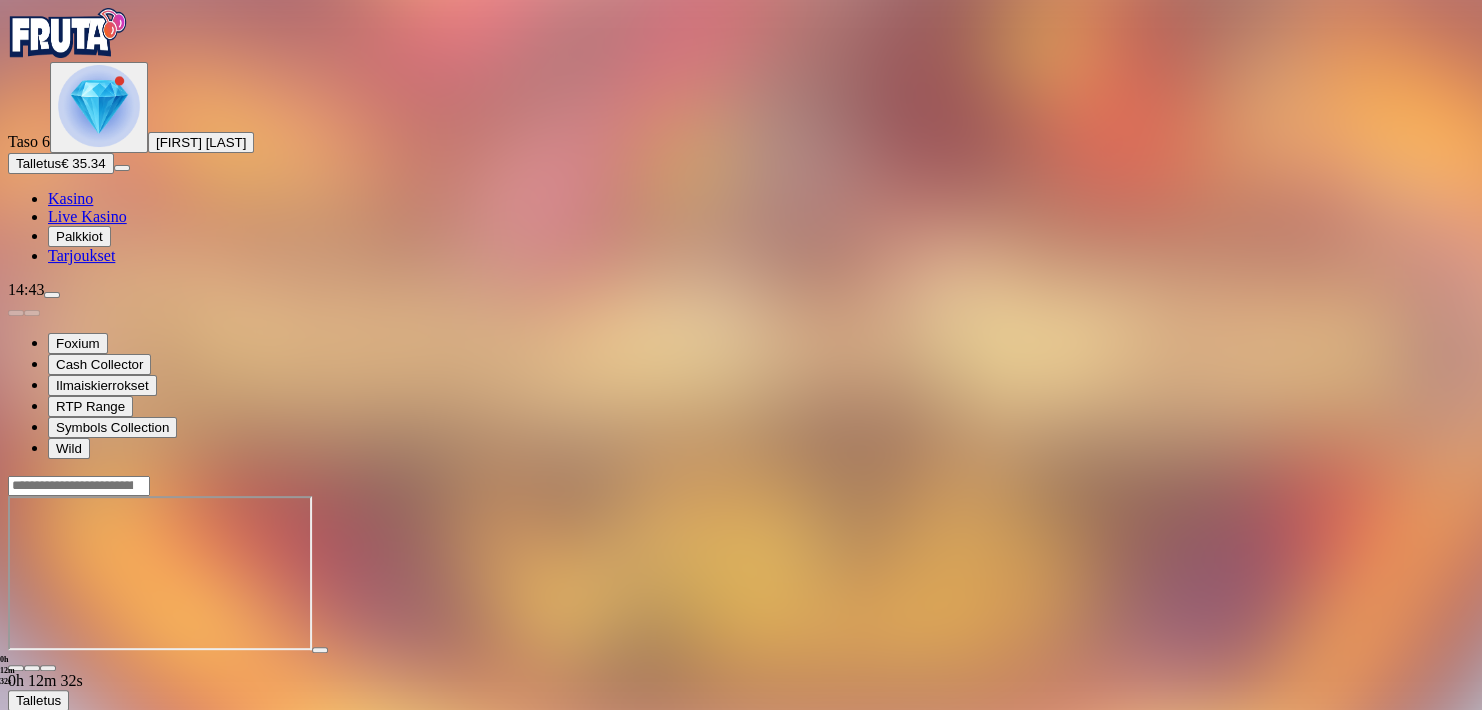 click at bounding box center (741, 573) 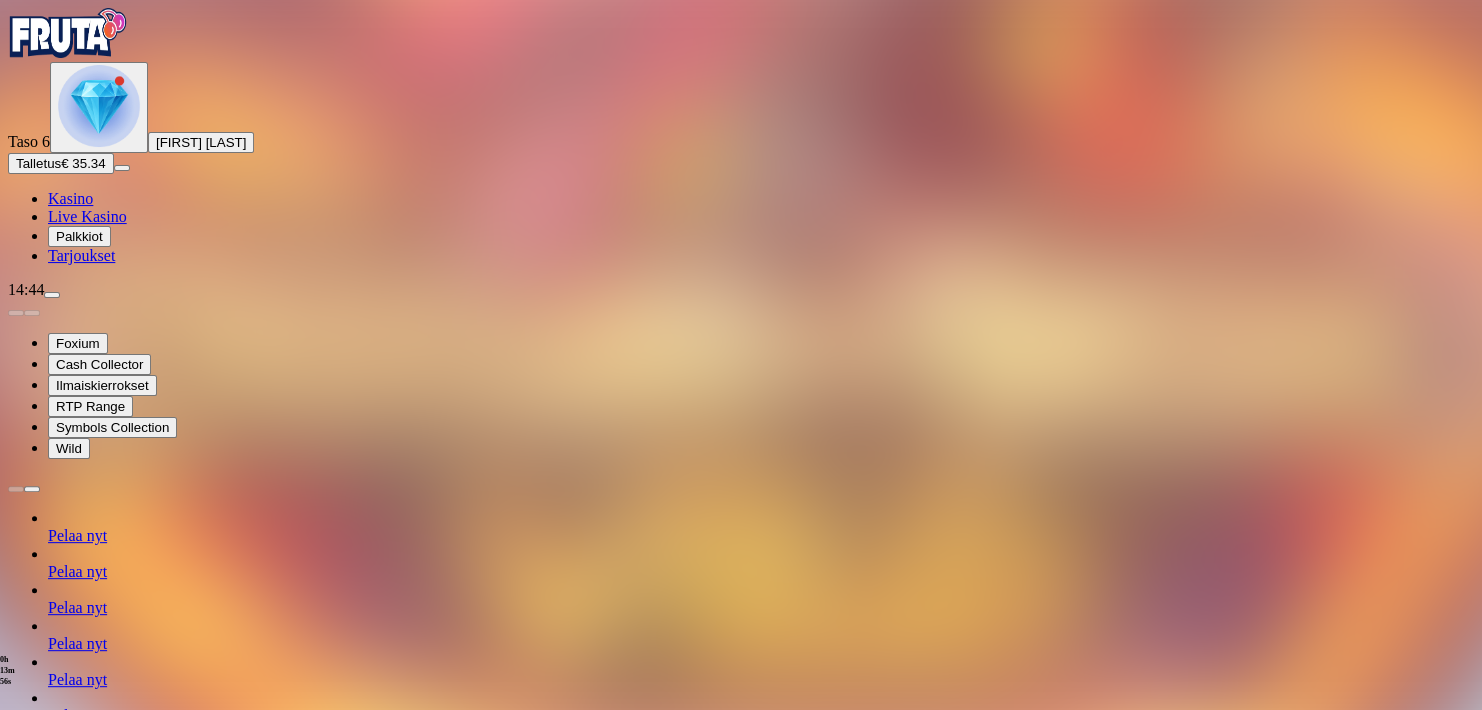 click at bounding box center [32, 489] 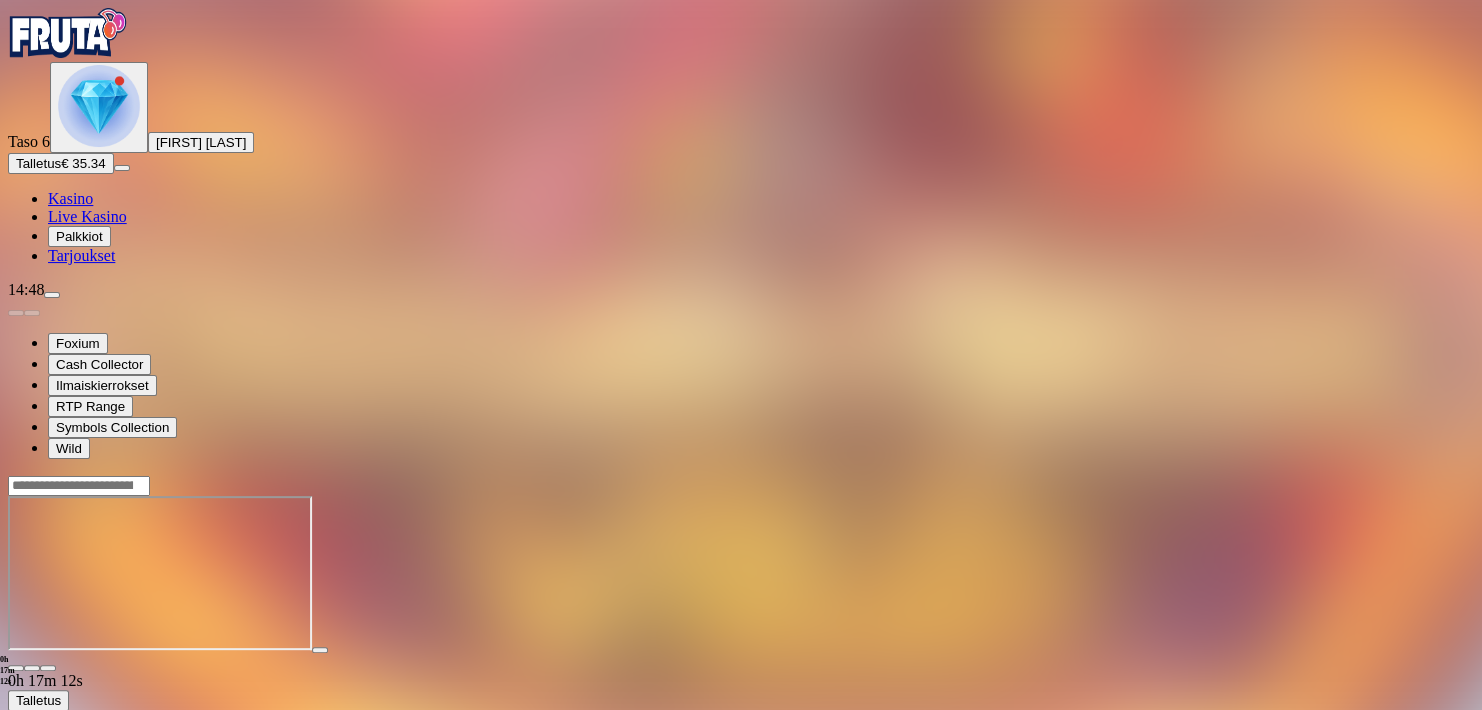 click at bounding box center (741, 573) 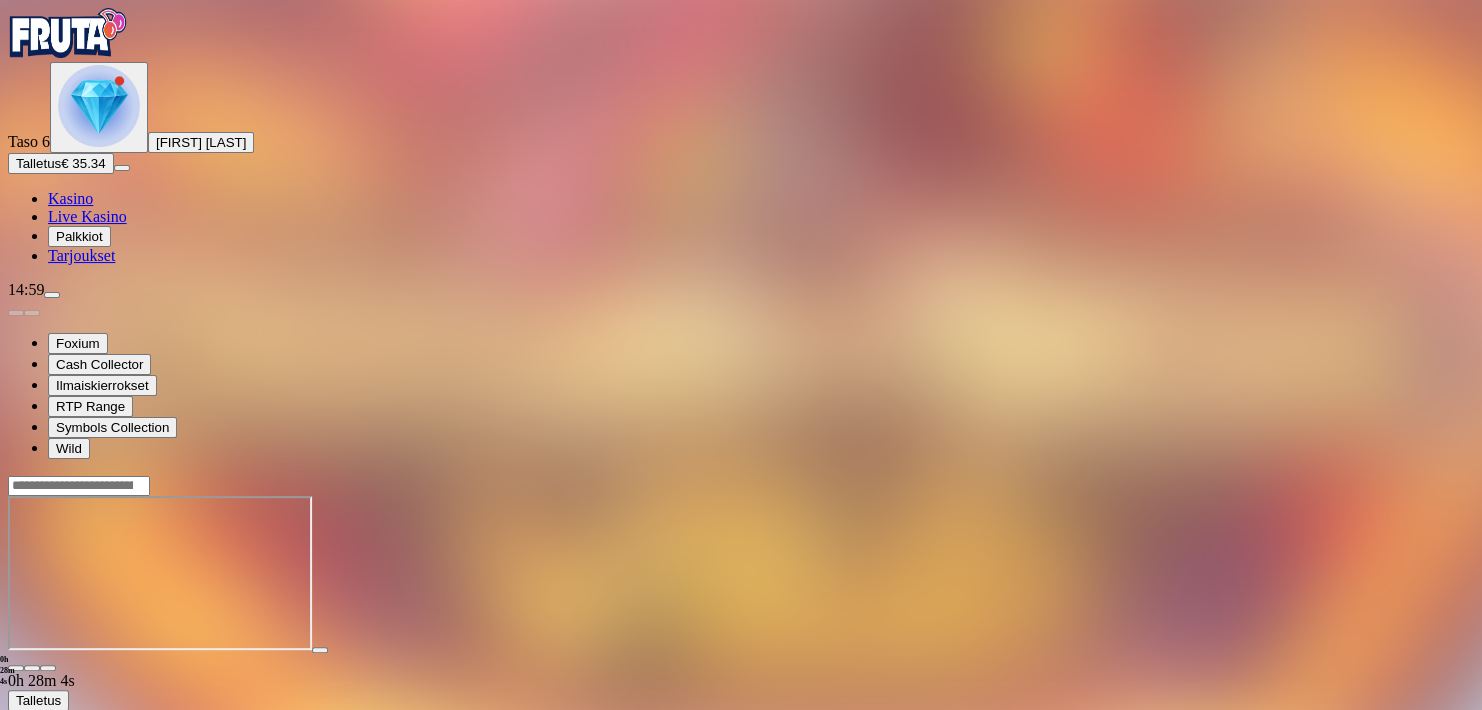 scroll, scrollTop: 126, scrollLeft: 0, axis: vertical 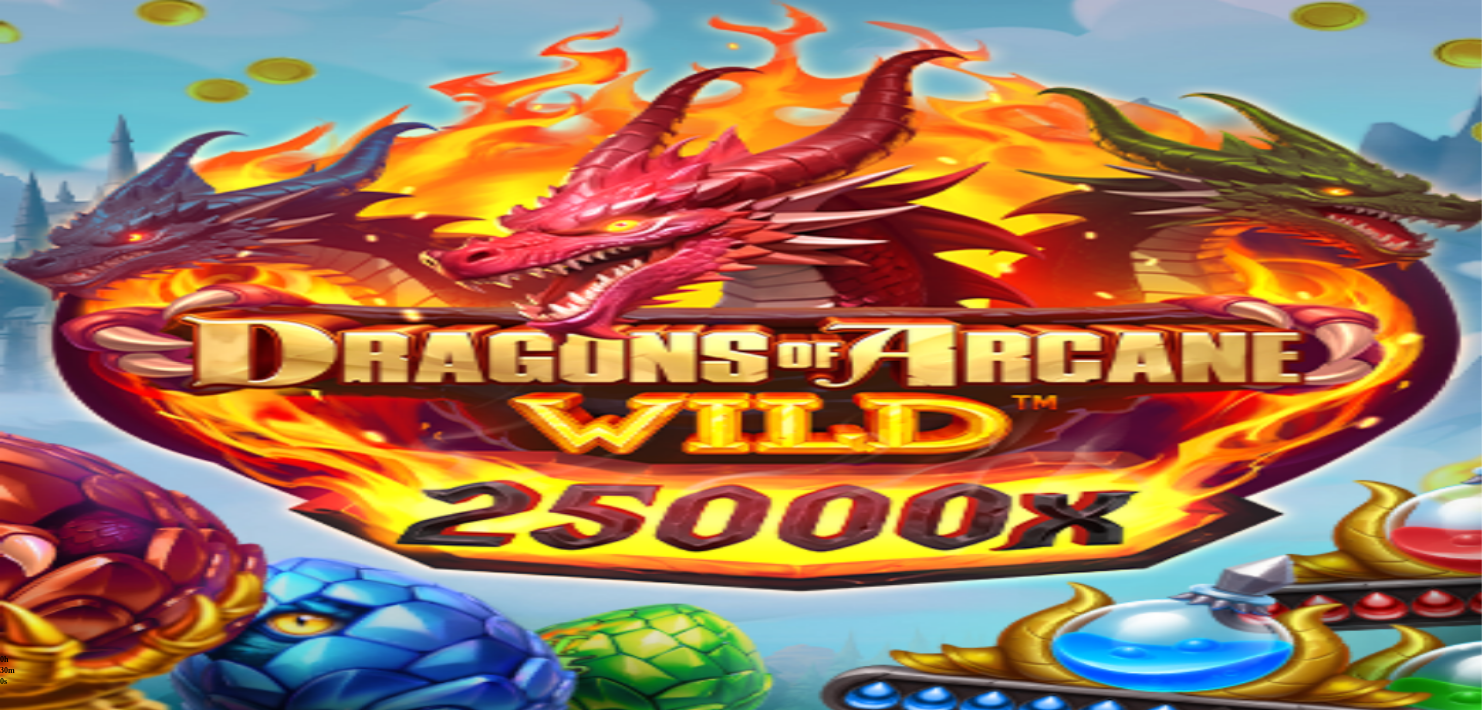 click at bounding box center [52, 295] 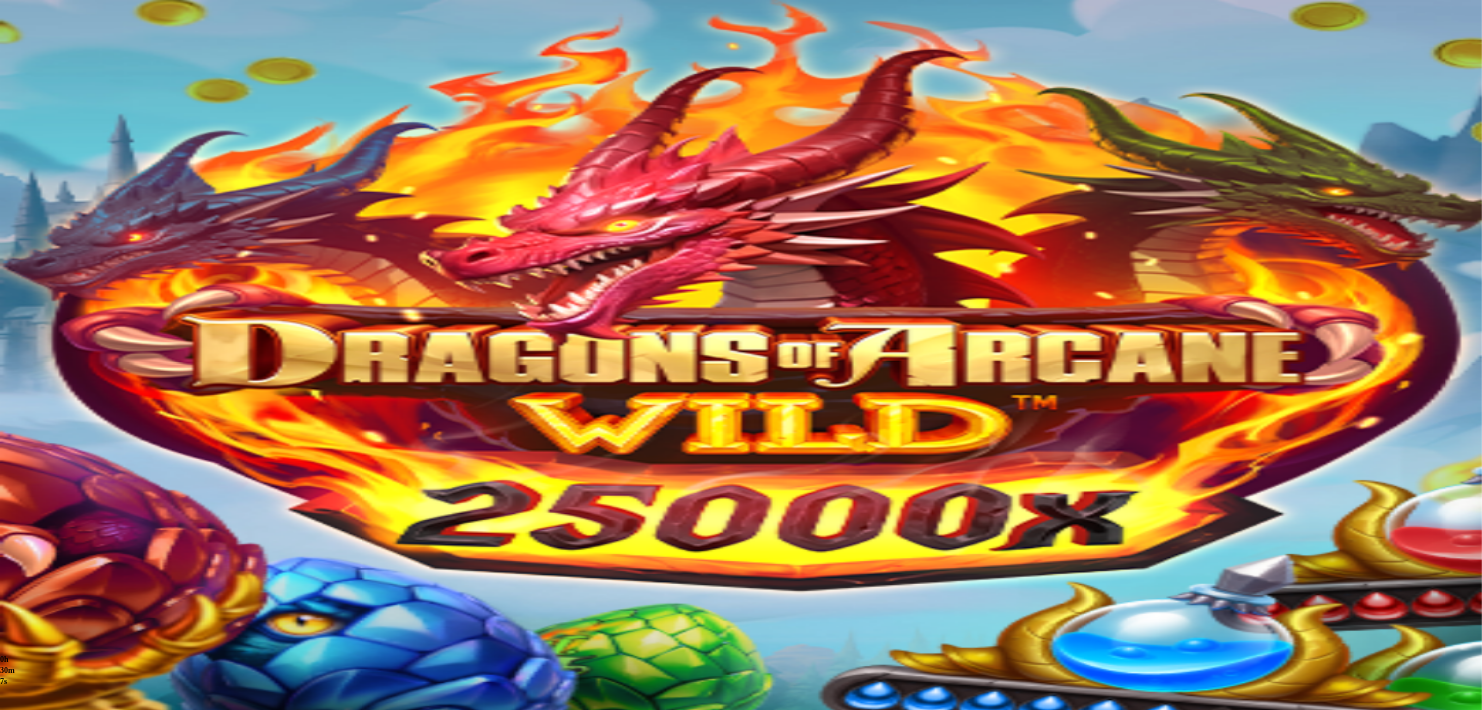 click at bounding box center [16, 527] 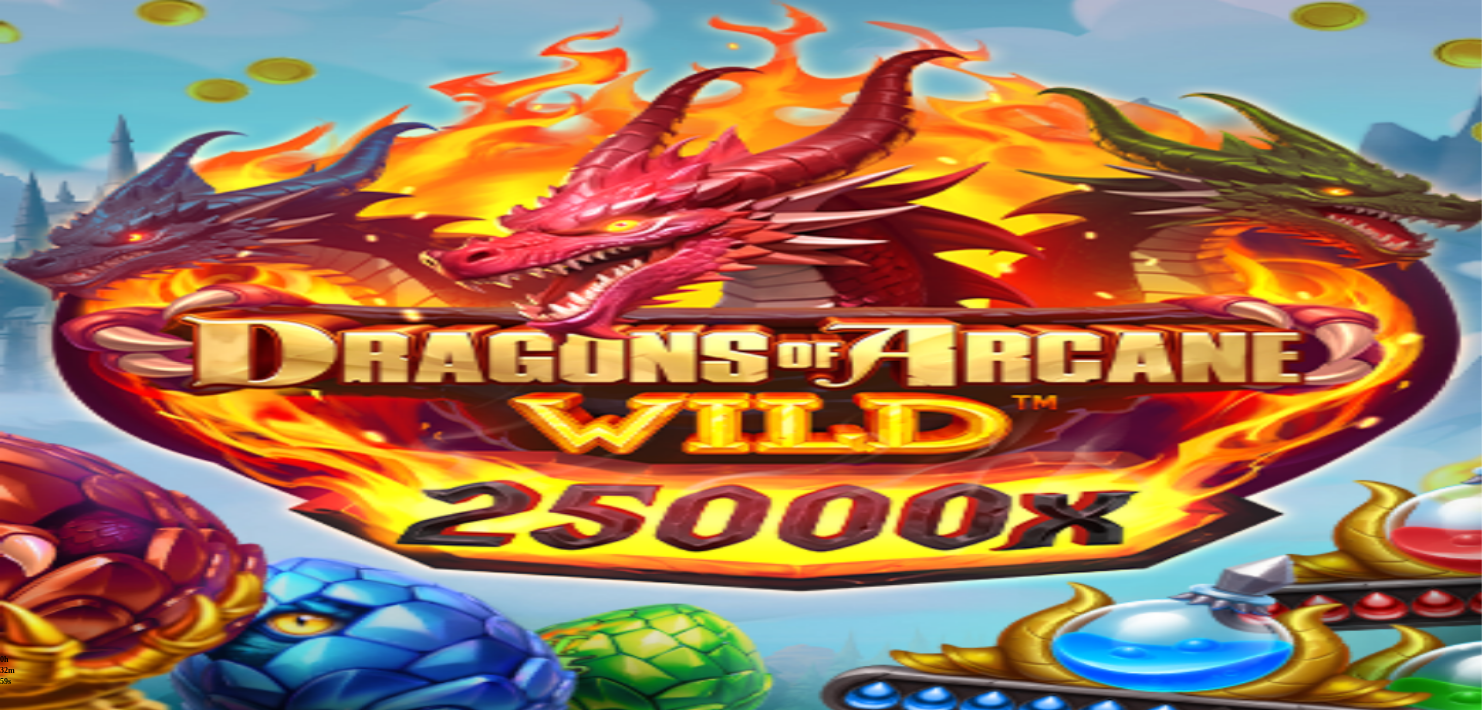 click at bounding box center [16, 668] 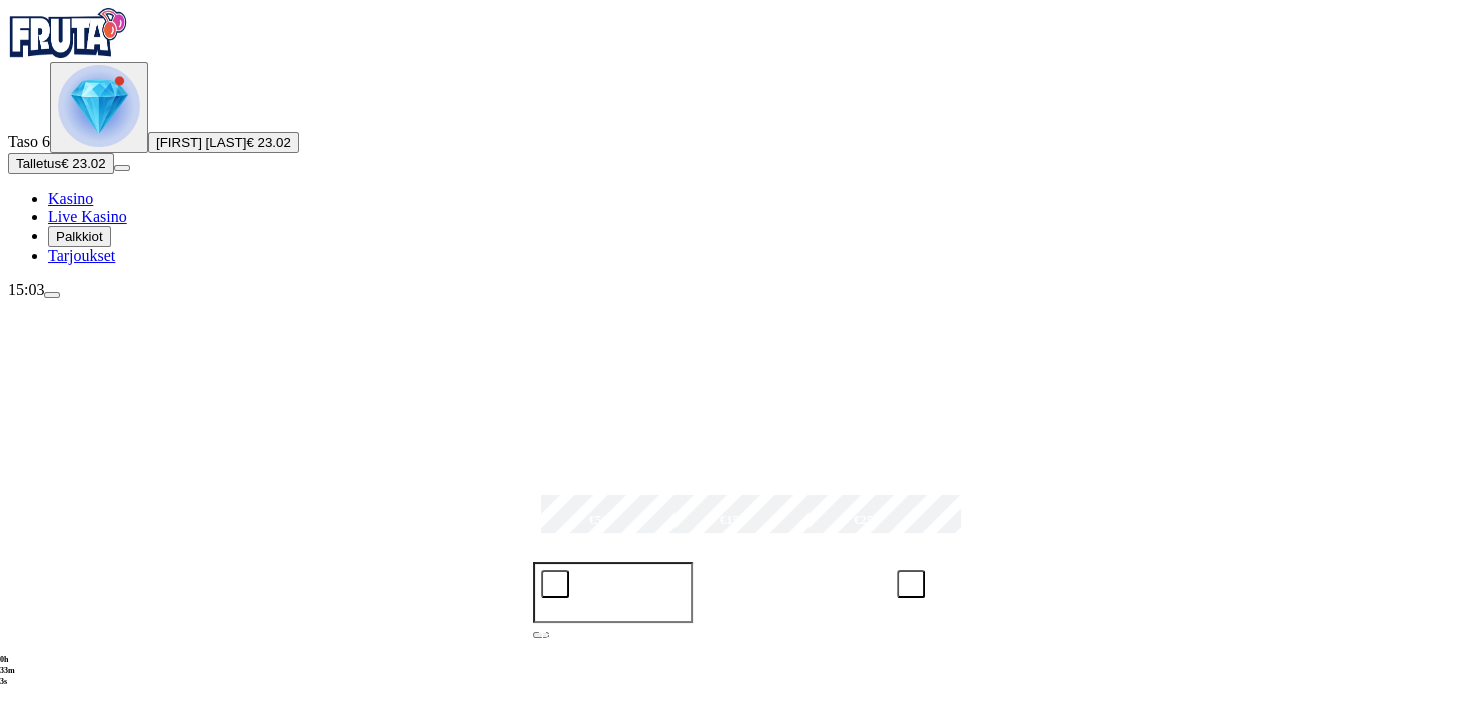 scroll, scrollTop: 176, scrollLeft: 0, axis: vertical 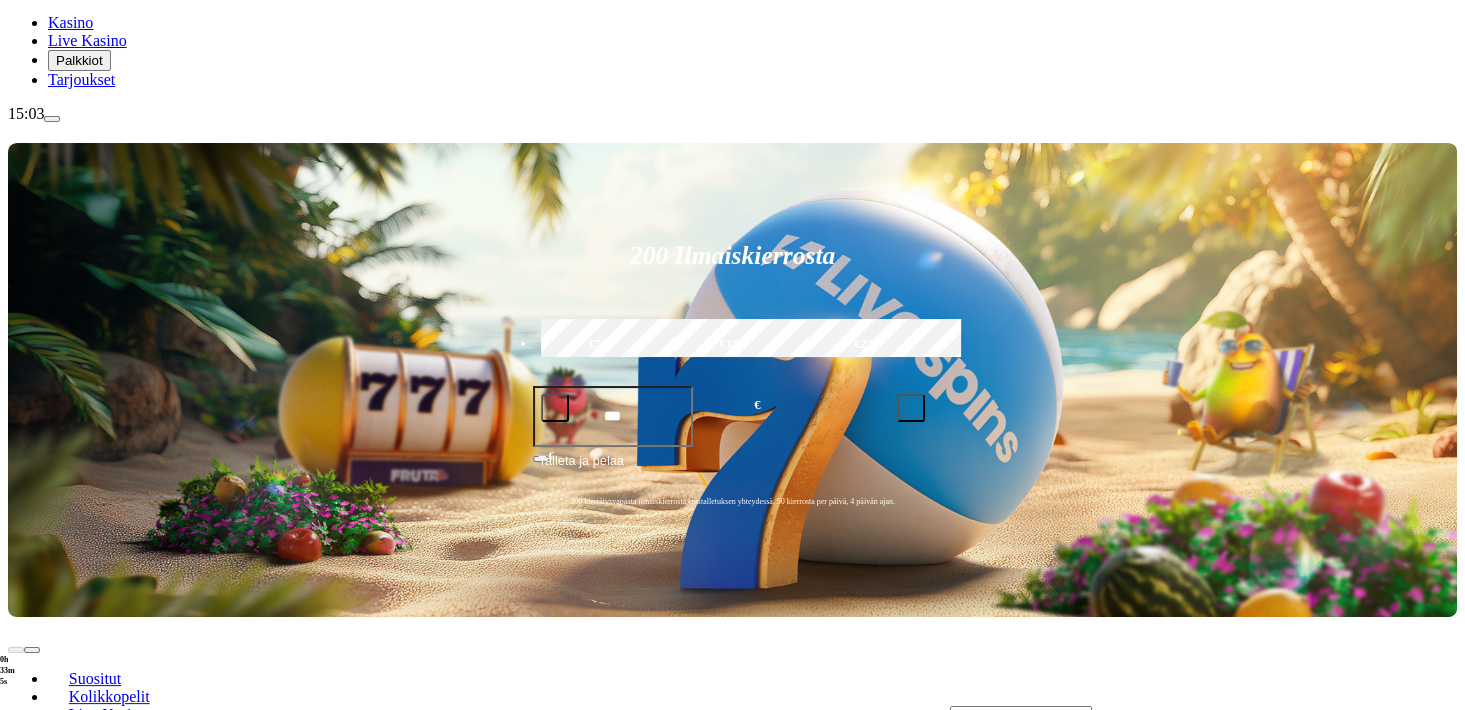 click at bounding box center [32, 888] 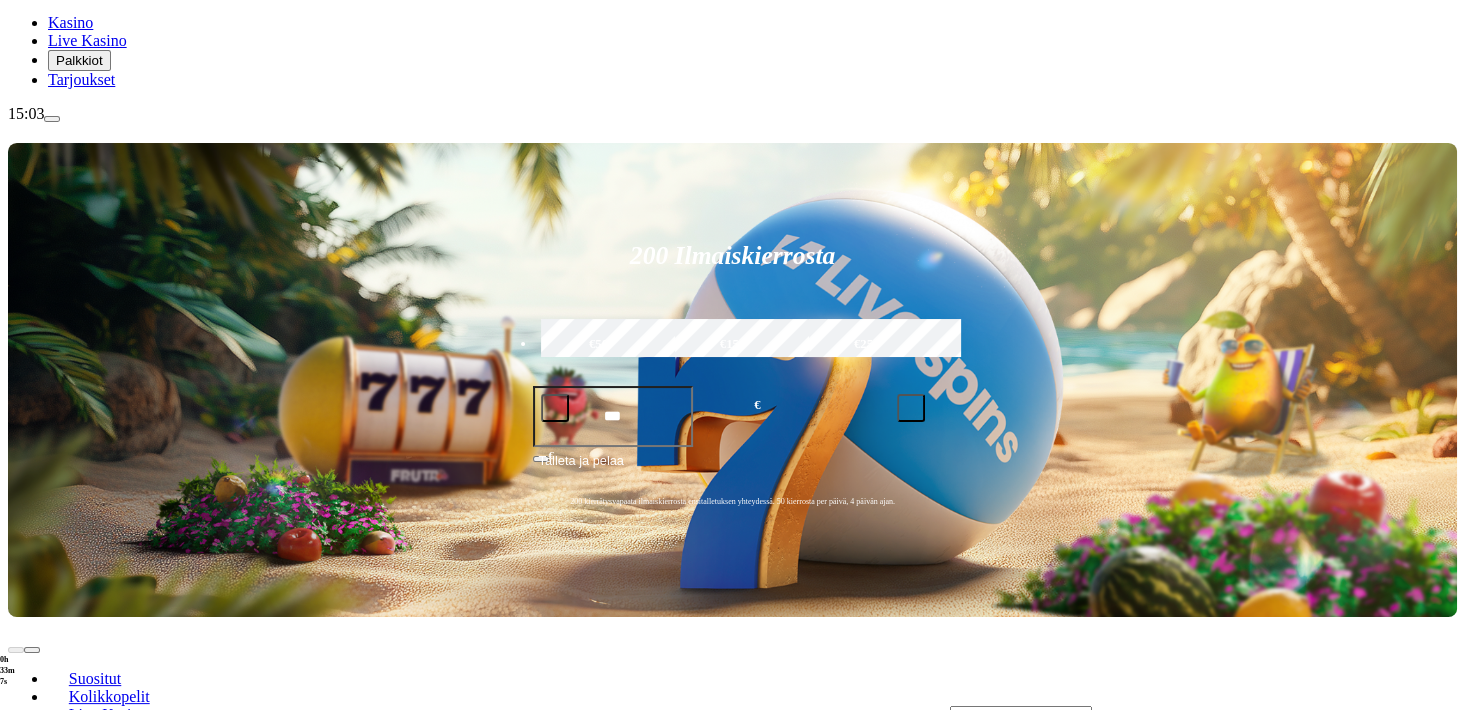 click on "Pelaa nyt" at bounding box center (-854, 1506) 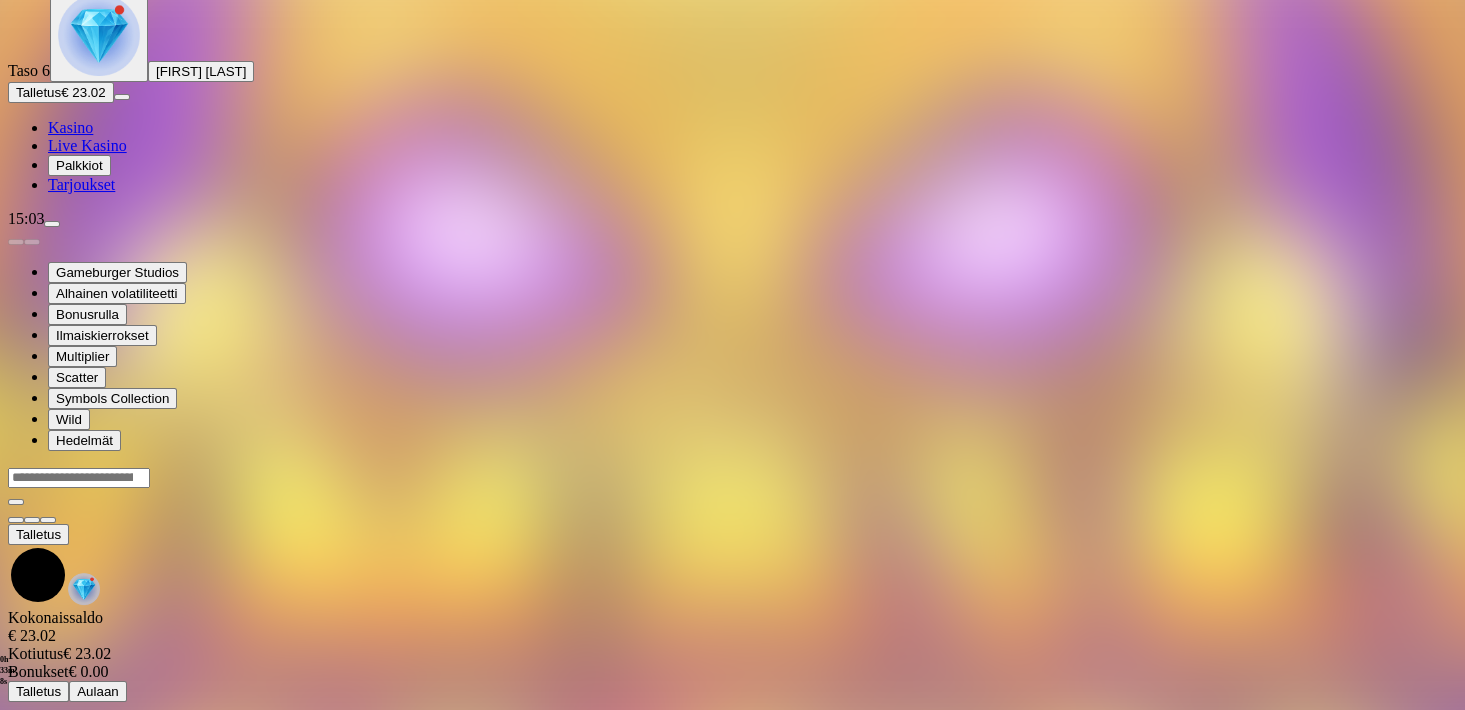 scroll, scrollTop: 0, scrollLeft: 0, axis: both 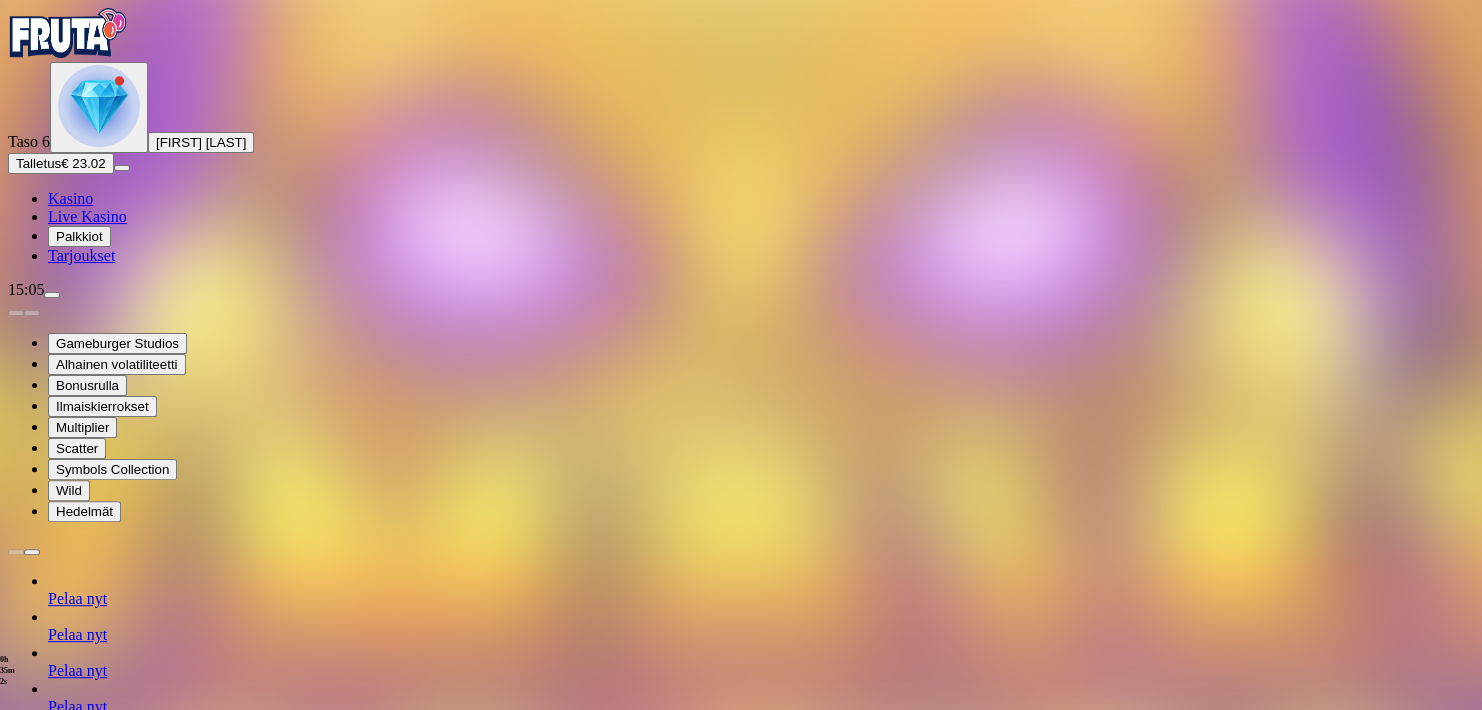 click at bounding box center (16, 1321) 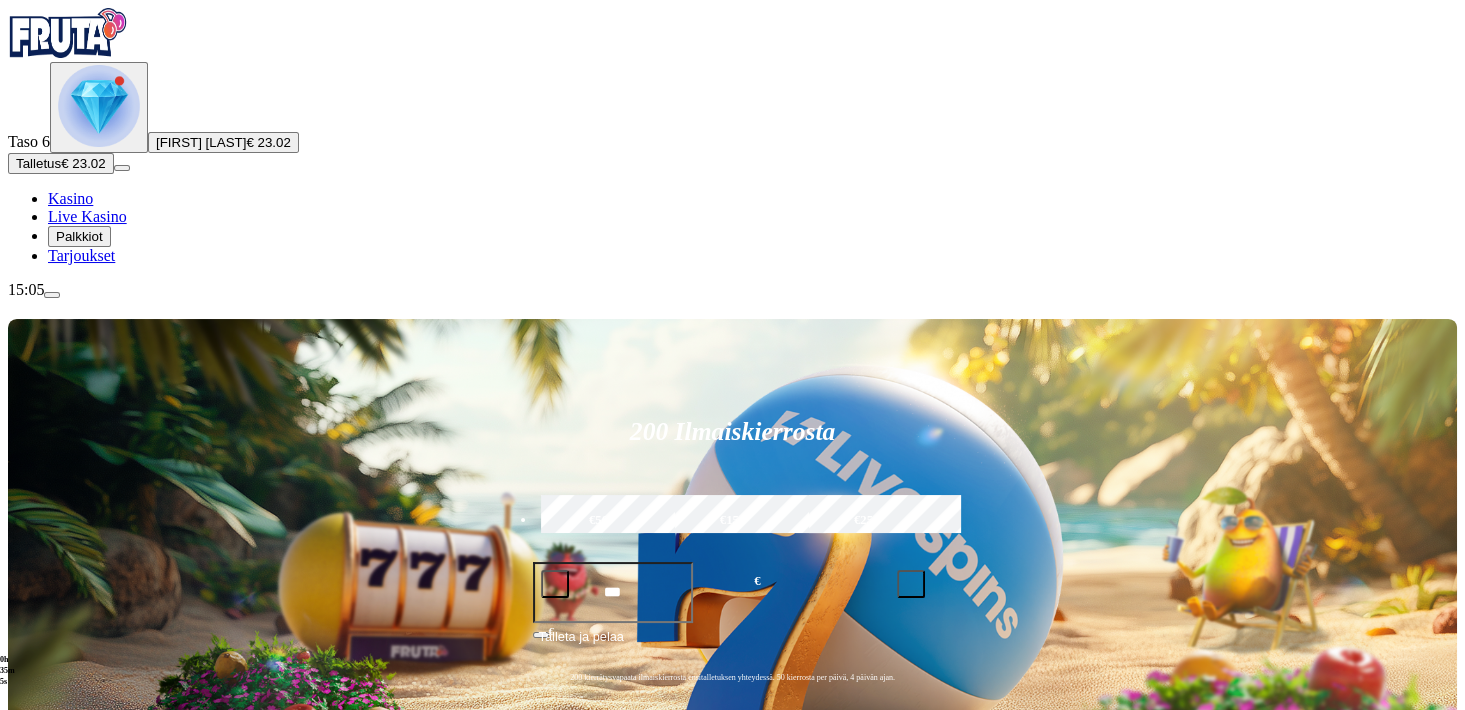 click at bounding box center [1021, 892] 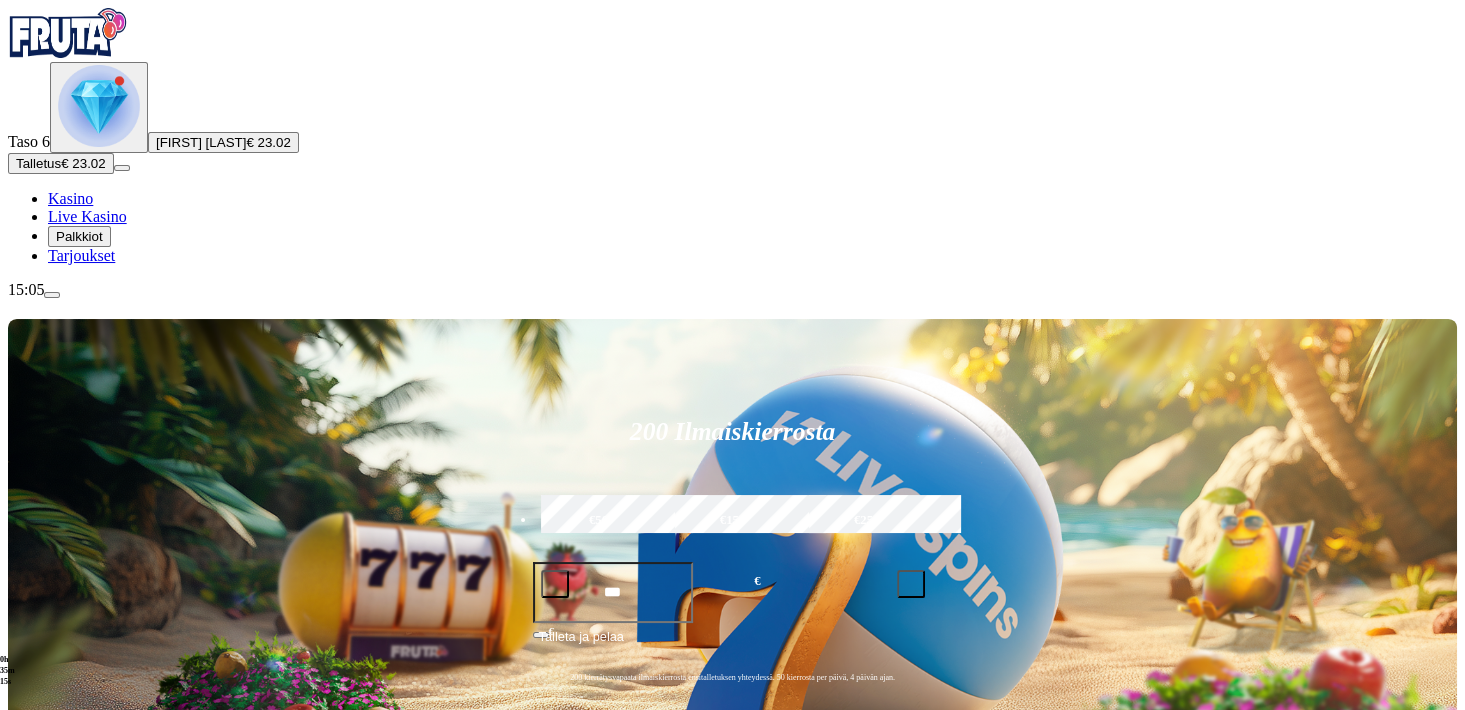 scroll, scrollTop: 219, scrollLeft: 0, axis: vertical 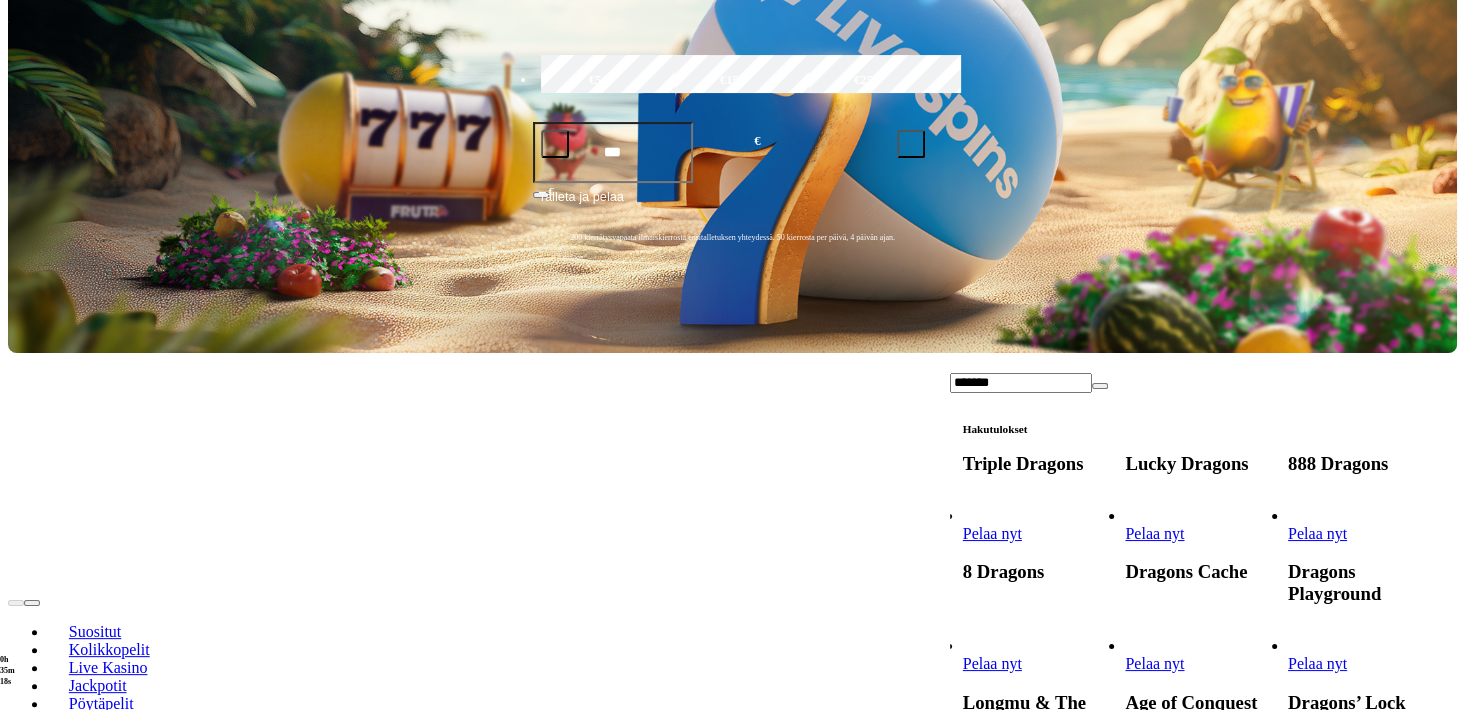 type on "*******" 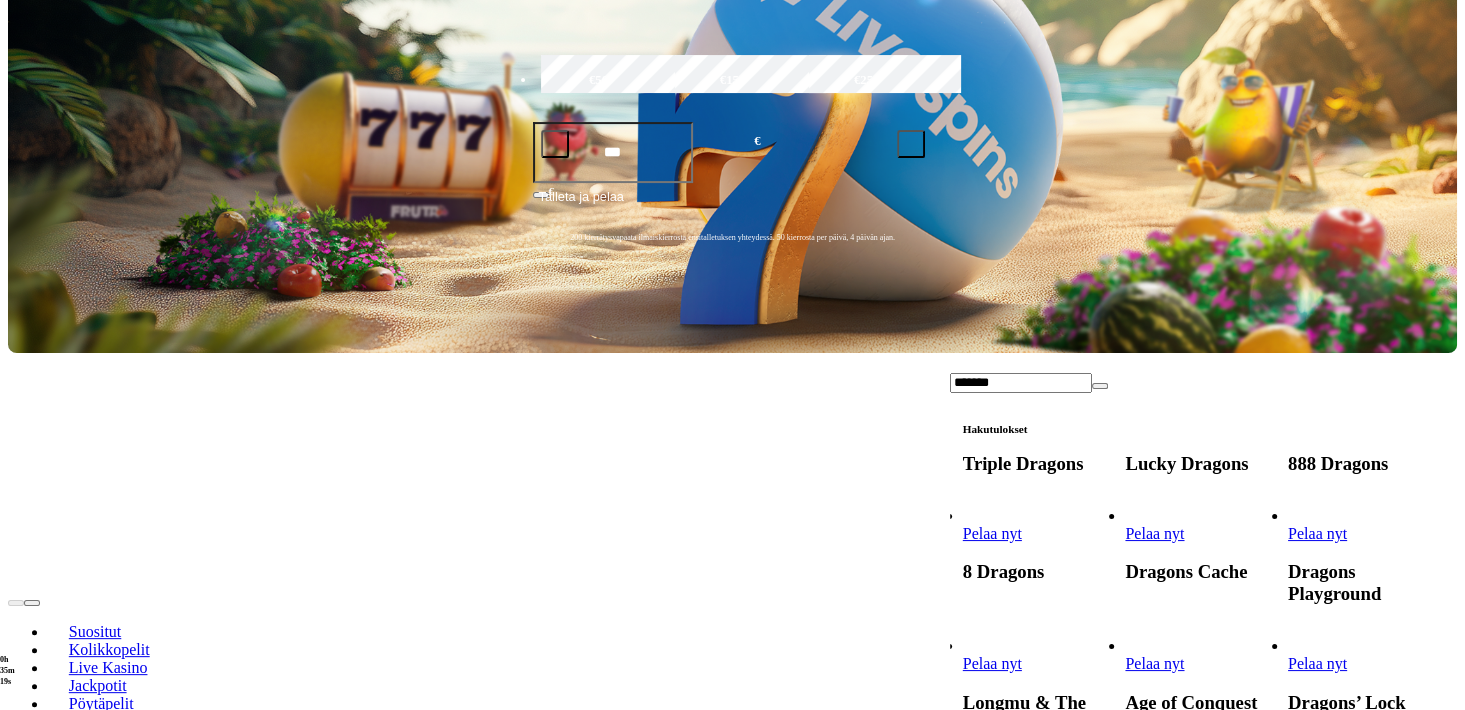 click on "Pelaa nyt" at bounding box center (992, 815) 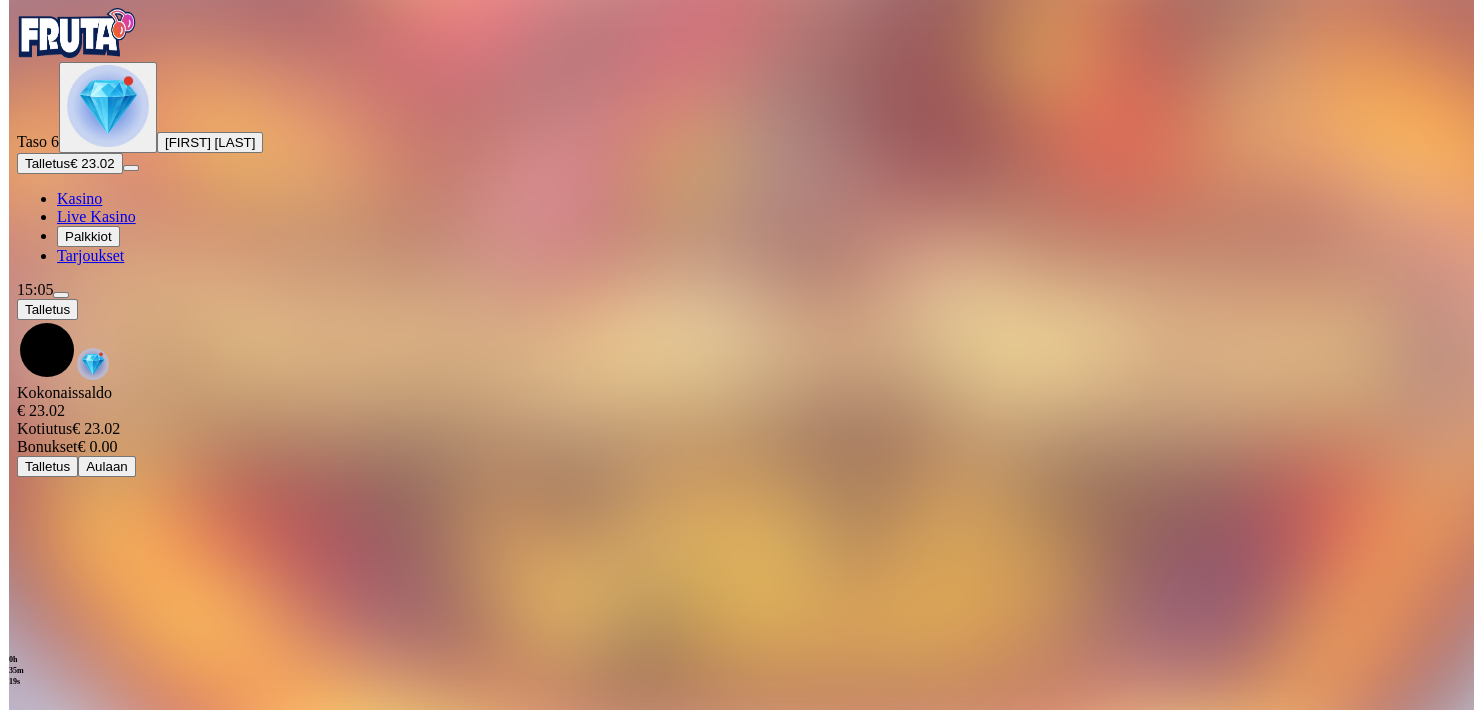 scroll, scrollTop: 0, scrollLeft: 0, axis: both 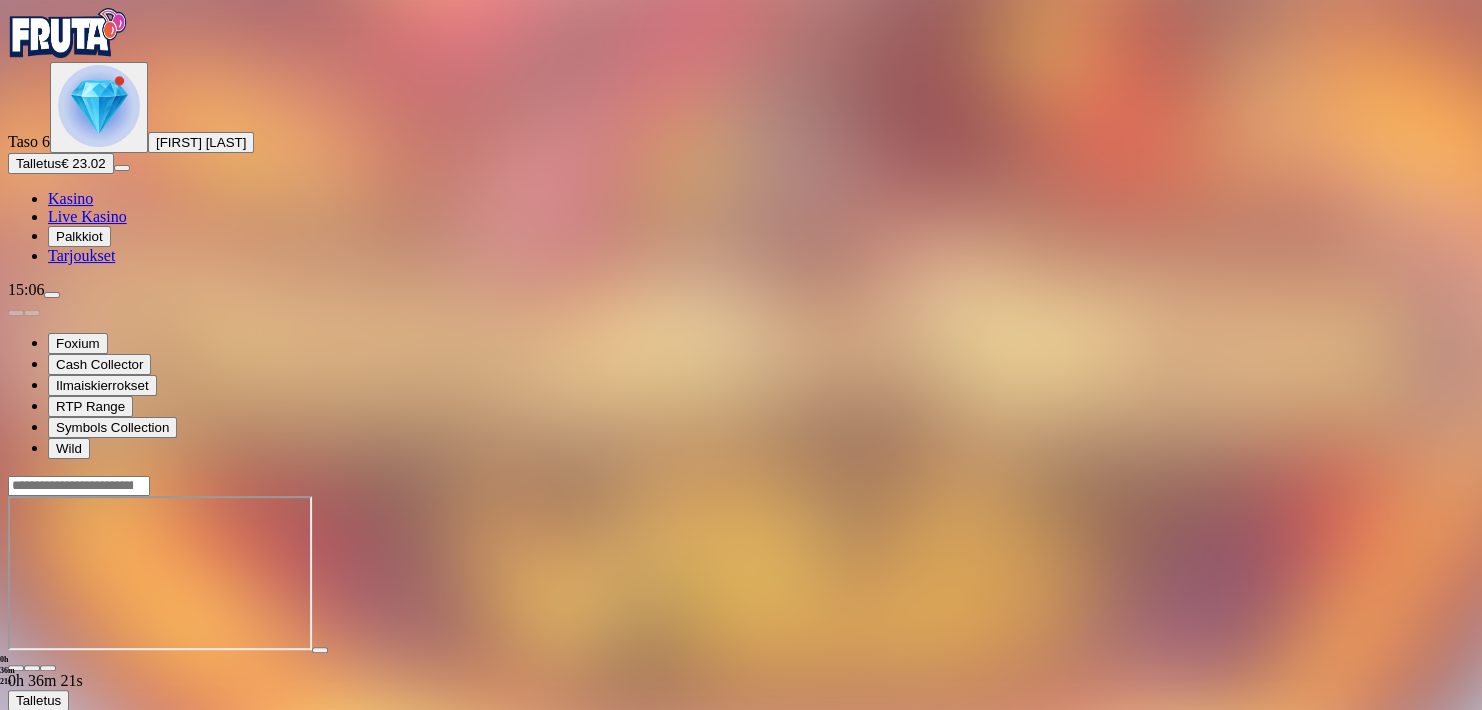 click at bounding box center (52, 295) 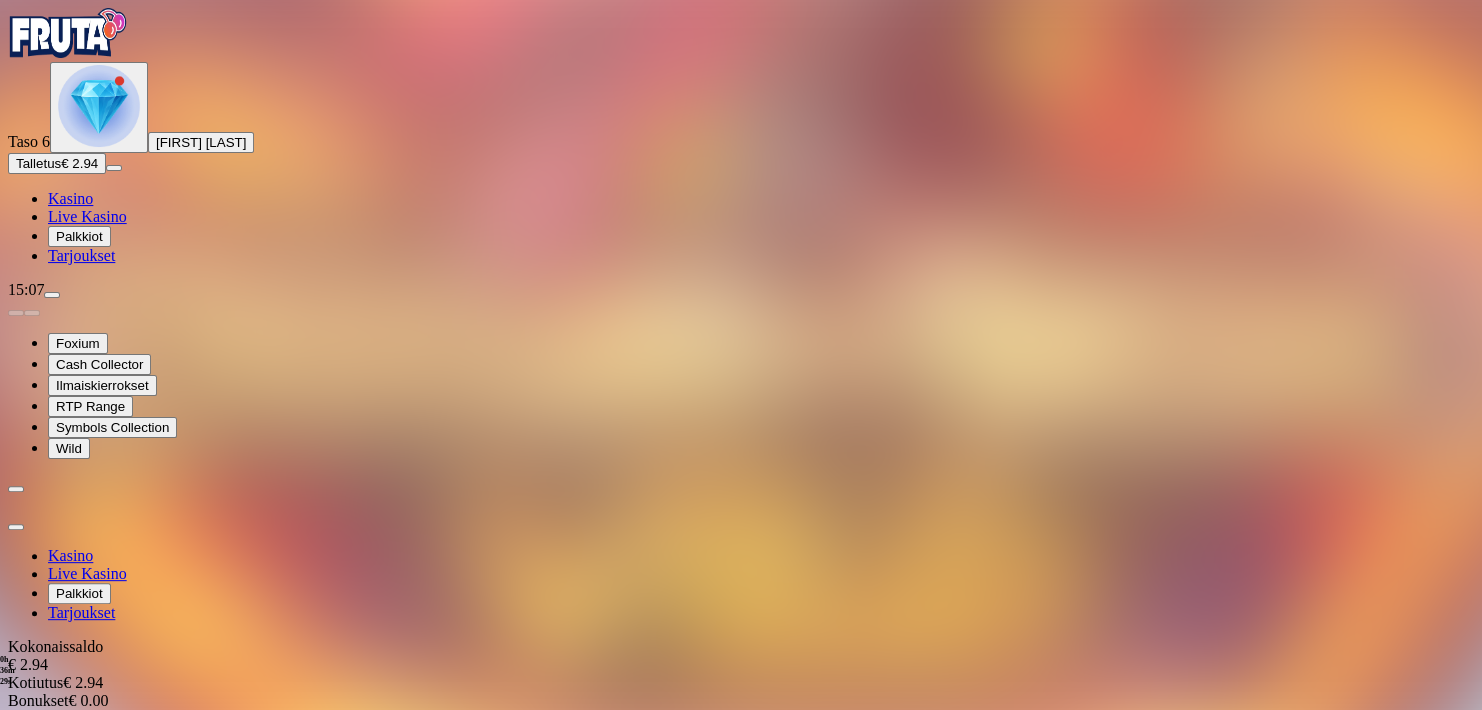 click at bounding box center (741, 973) 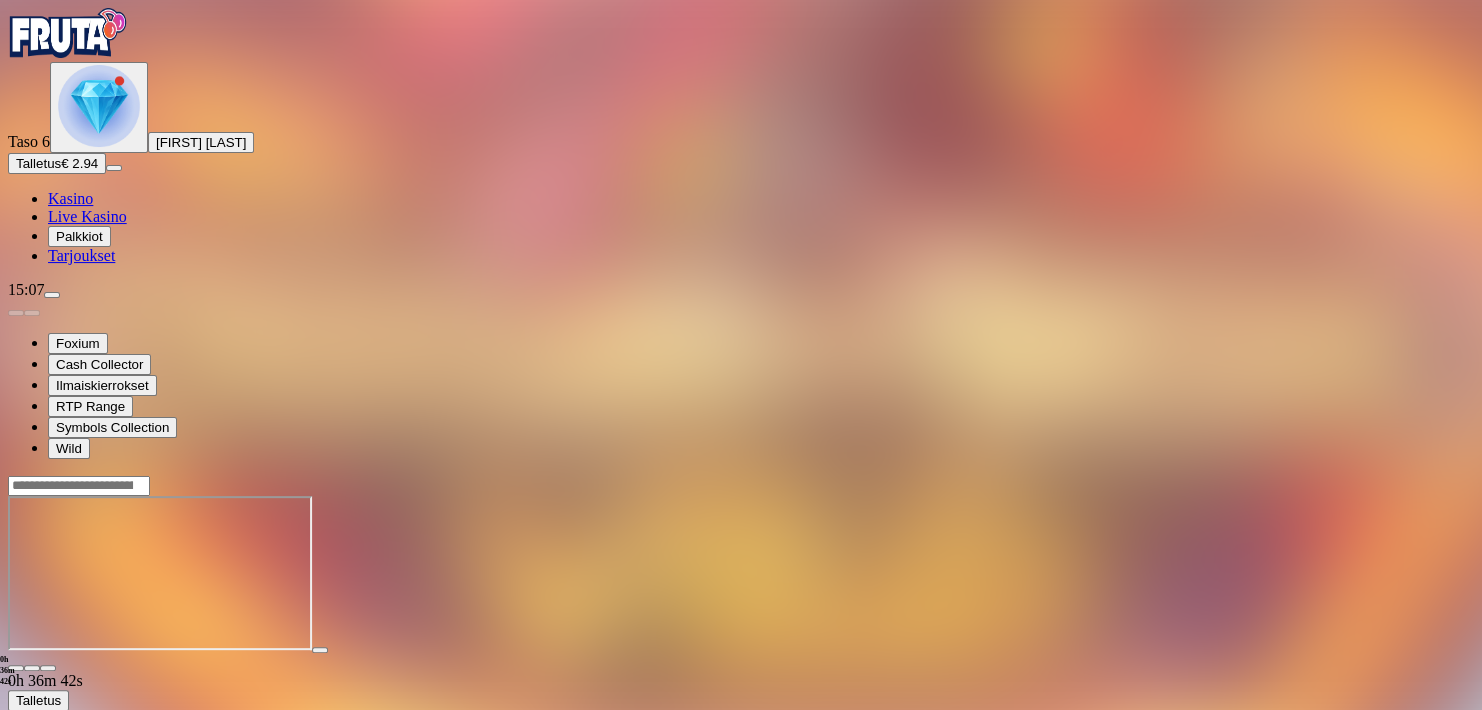 click at bounding box center (52, 295) 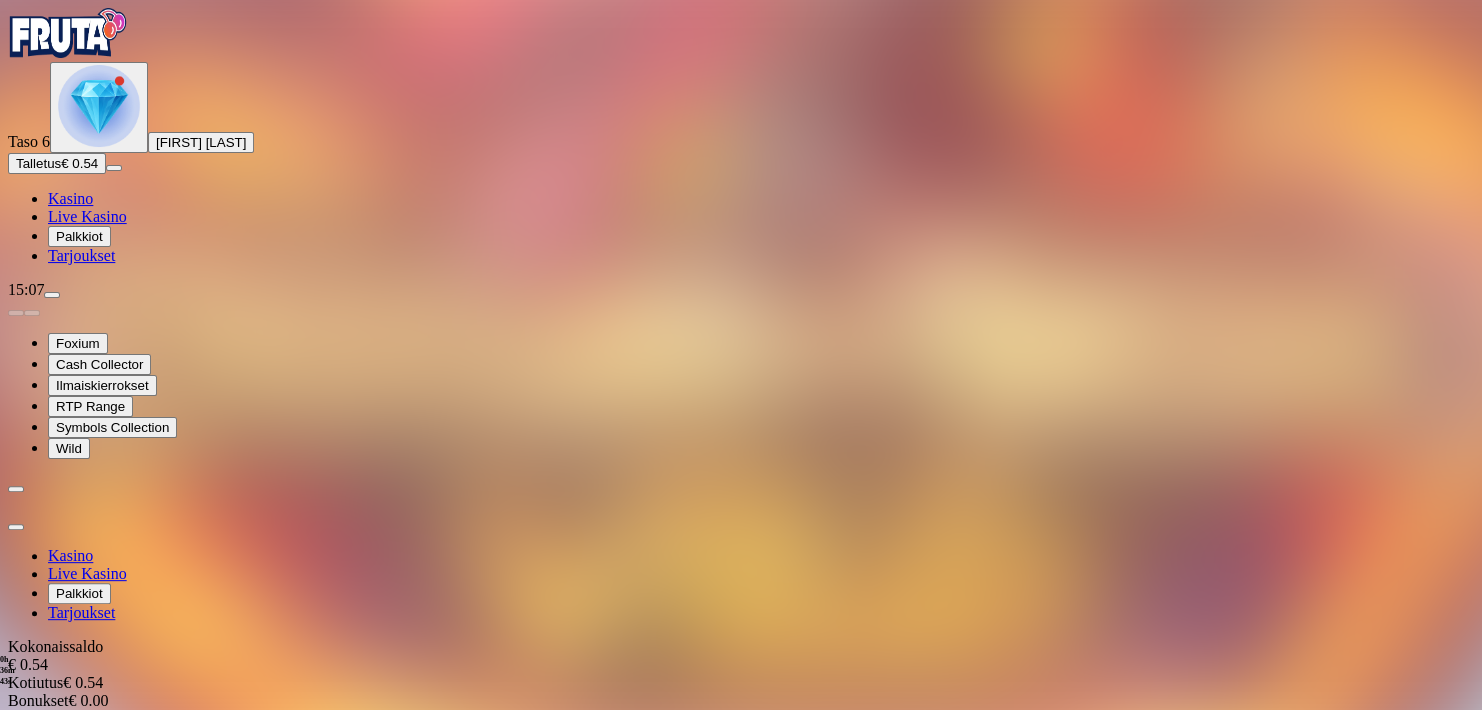 click on "Kirjaudu ulos" at bounding box center (54, 962) 